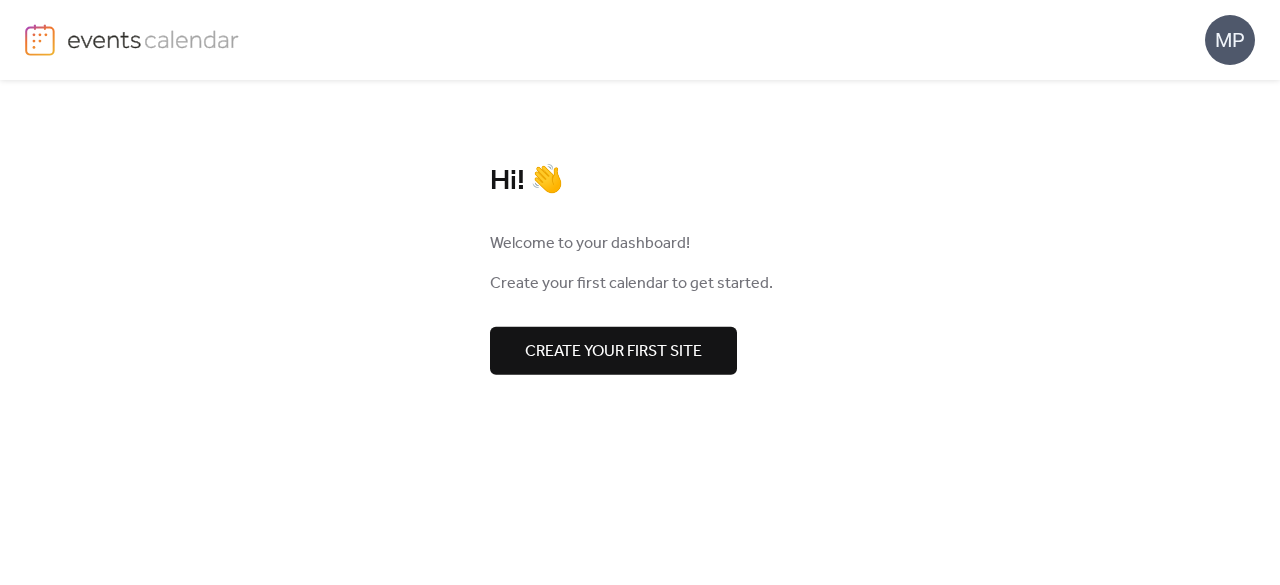 scroll, scrollTop: 0, scrollLeft: 0, axis: both 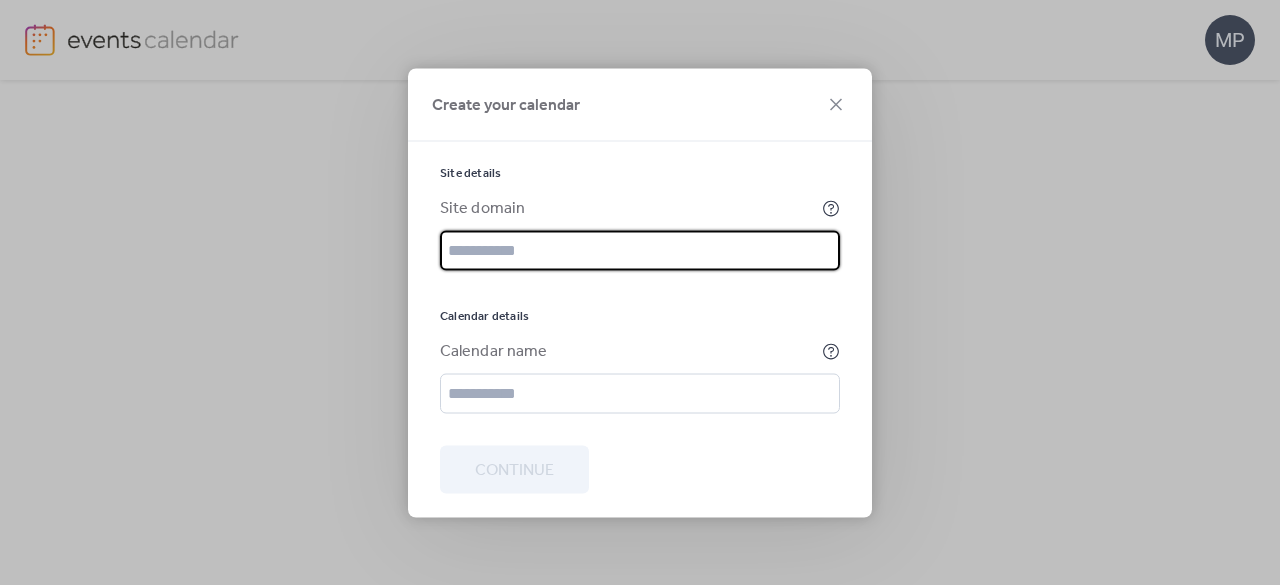 click at bounding box center (640, 250) 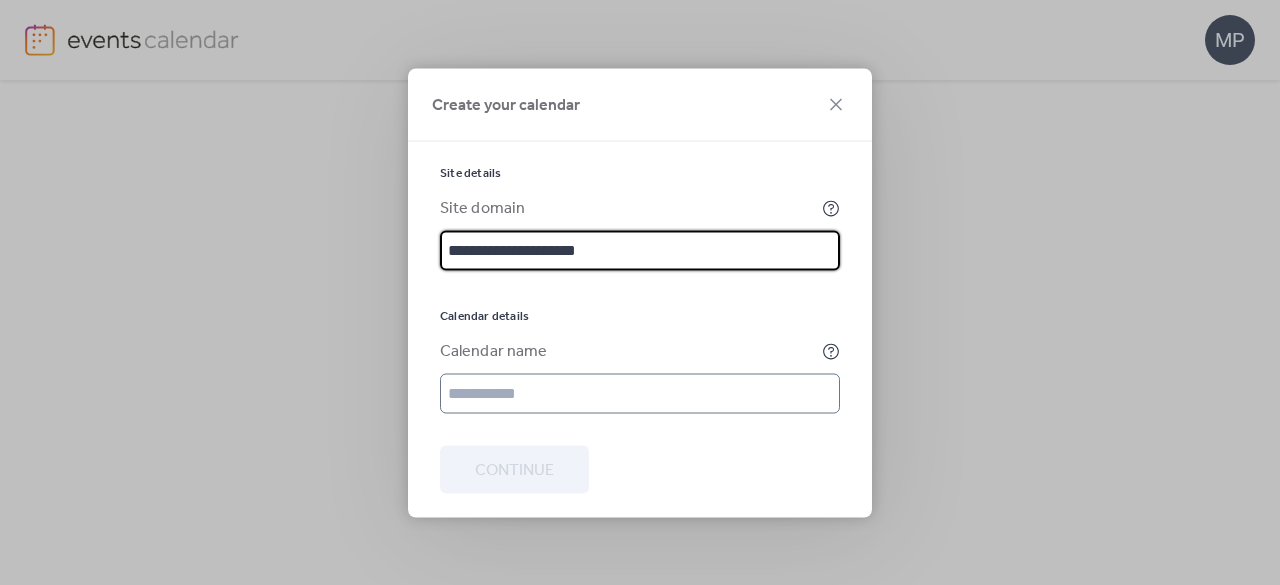 type on "**********" 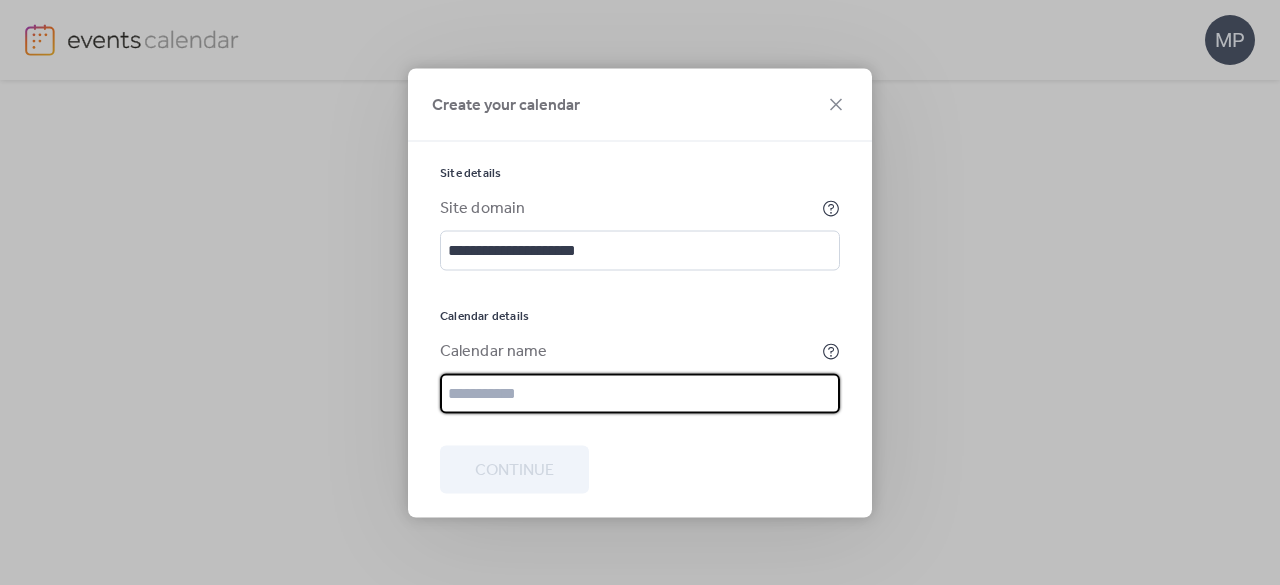 click at bounding box center [640, 393] 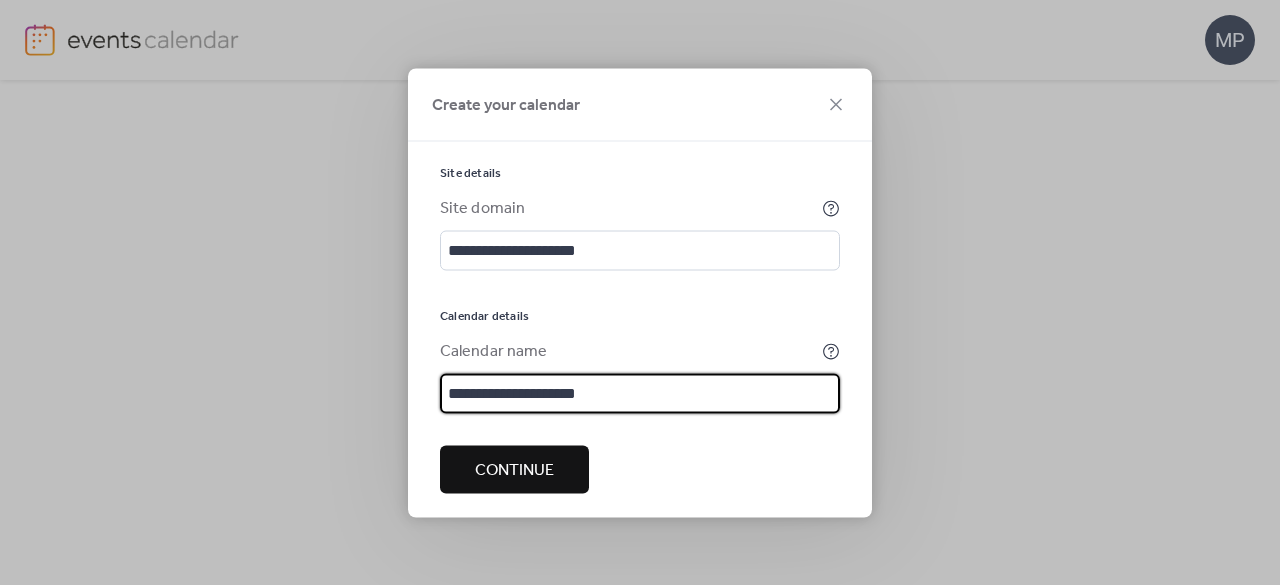type on "**********" 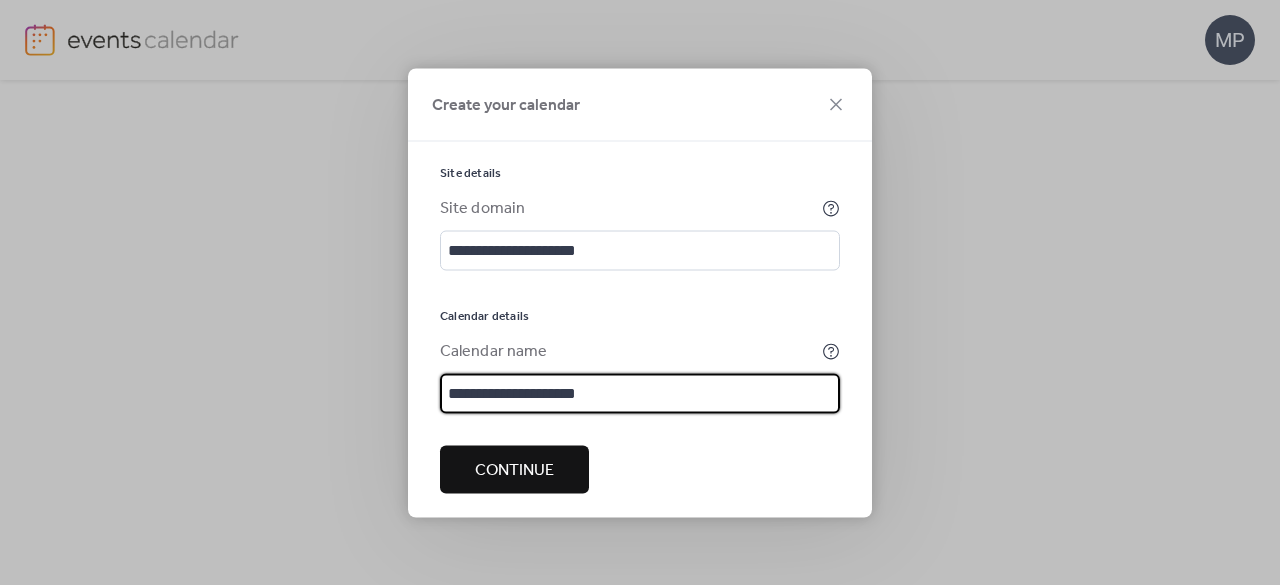 click on "Continue" at bounding box center [514, 469] 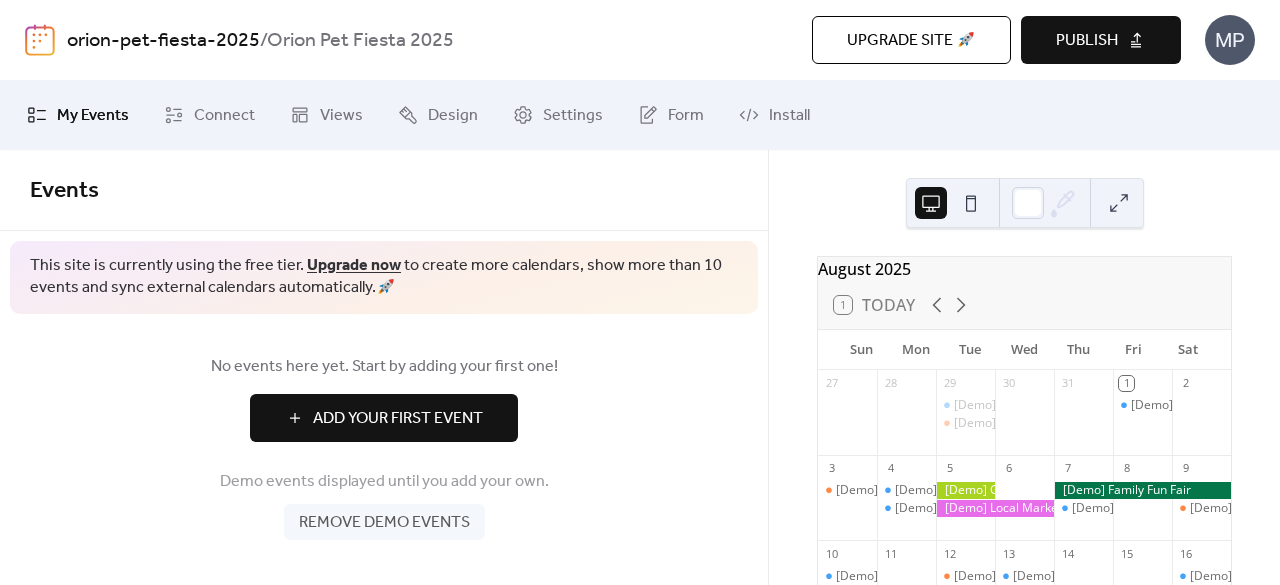 click on "Add Your First Event" at bounding box center [398, 419] 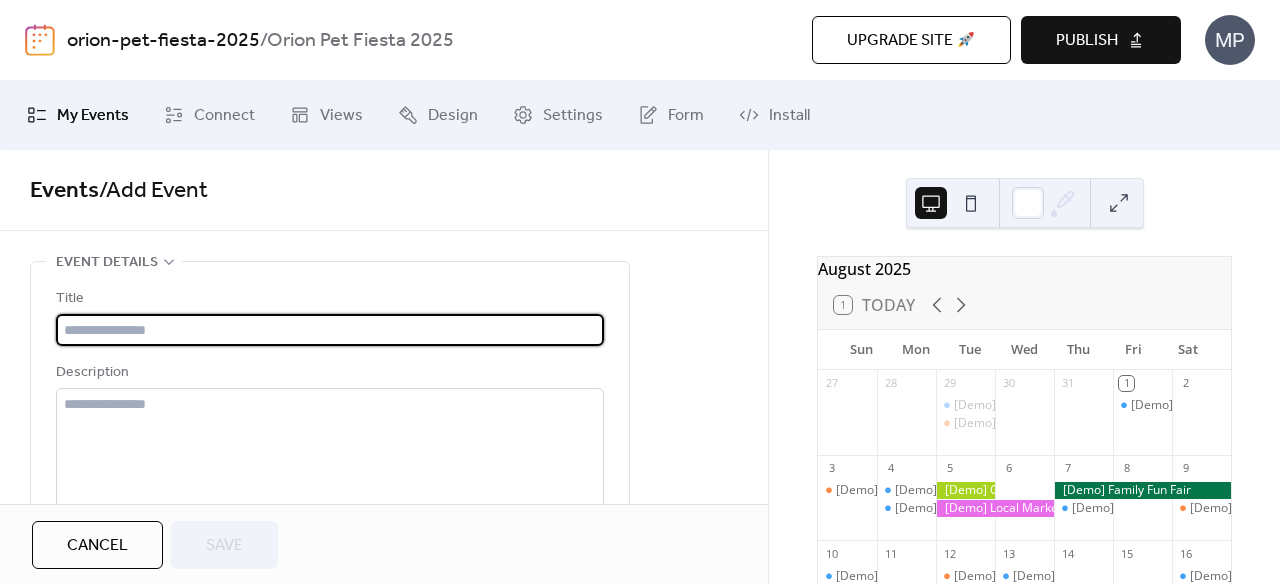 paste on "**********" 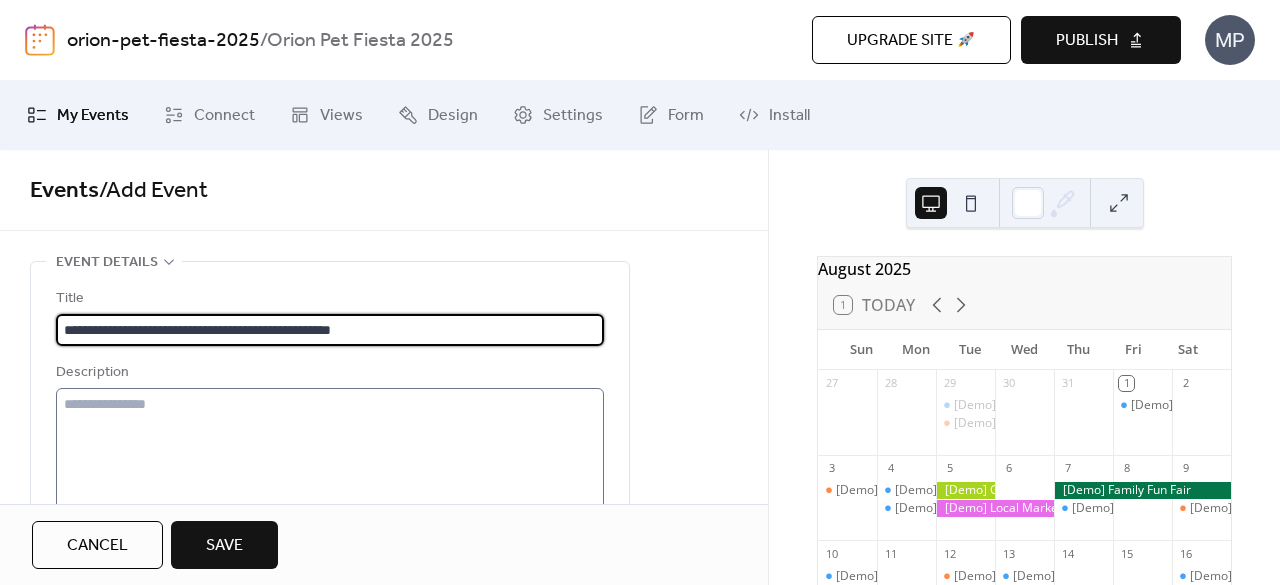 type on "**********" 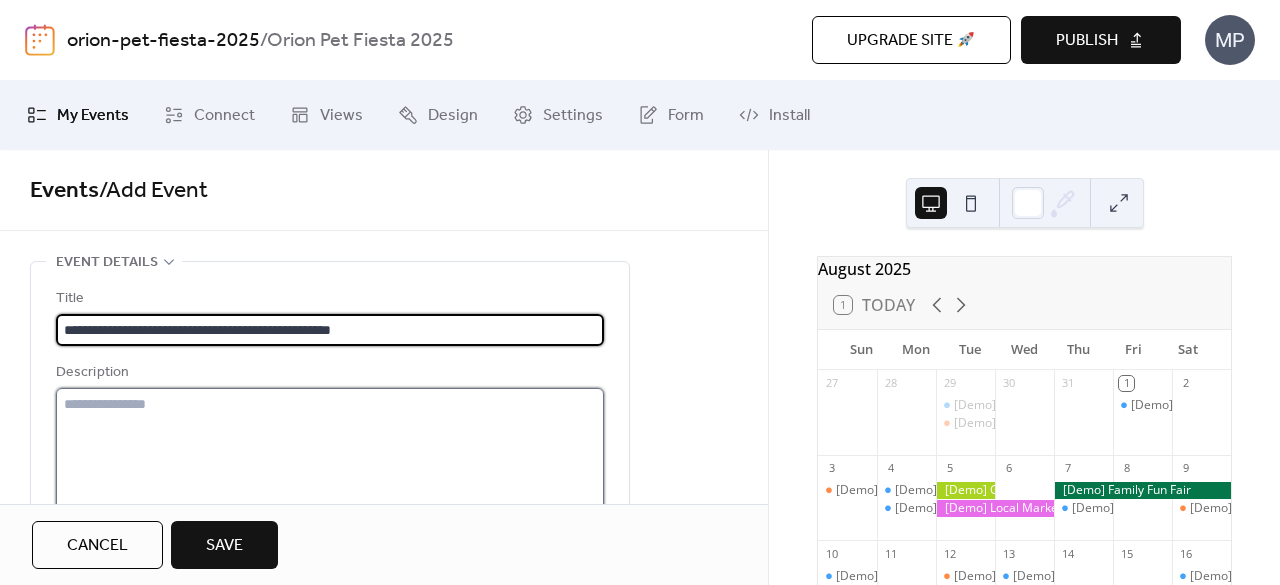 click at bounding box center [330, 464] 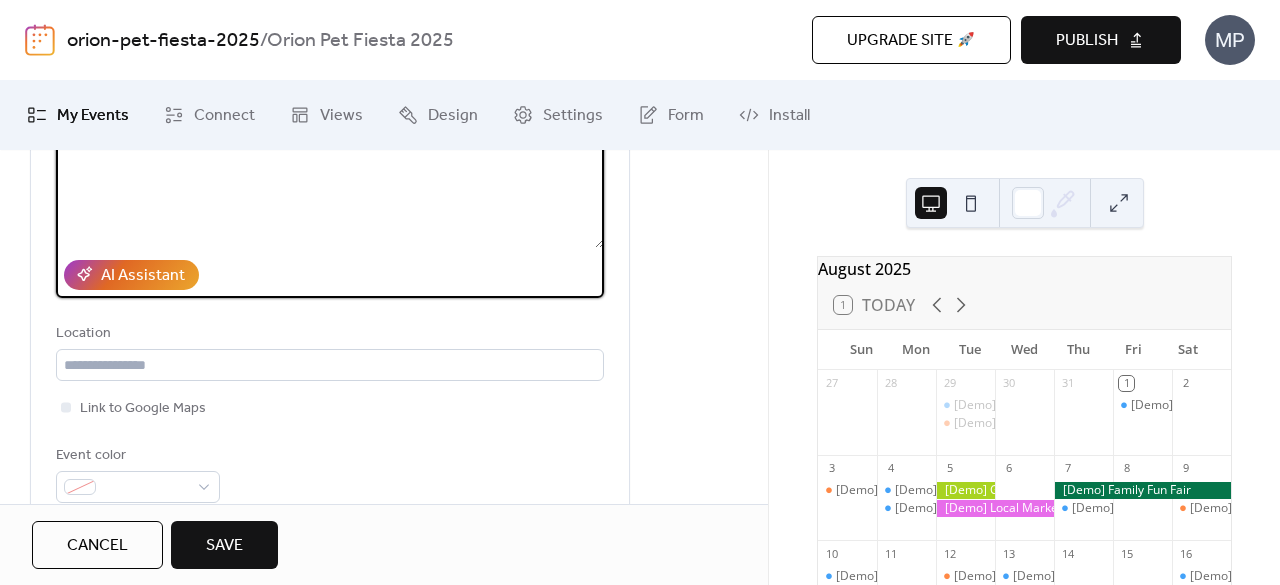 scroll, scrollTop: 300, scrollLeft: 0, axis: vertical 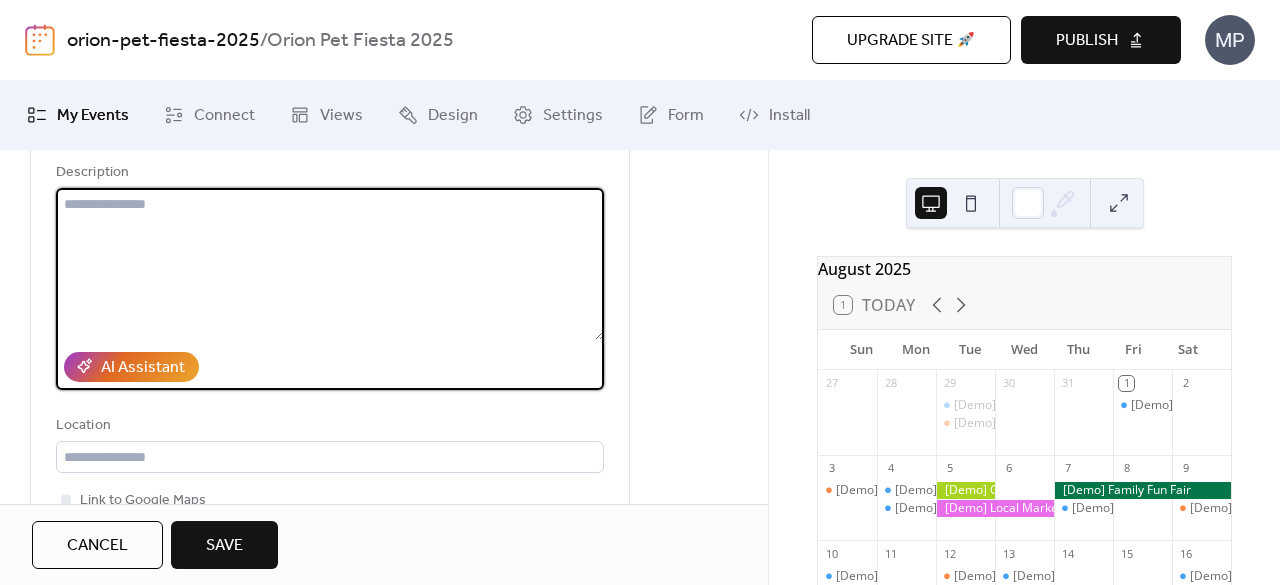 click at bounding box center [330, 264] 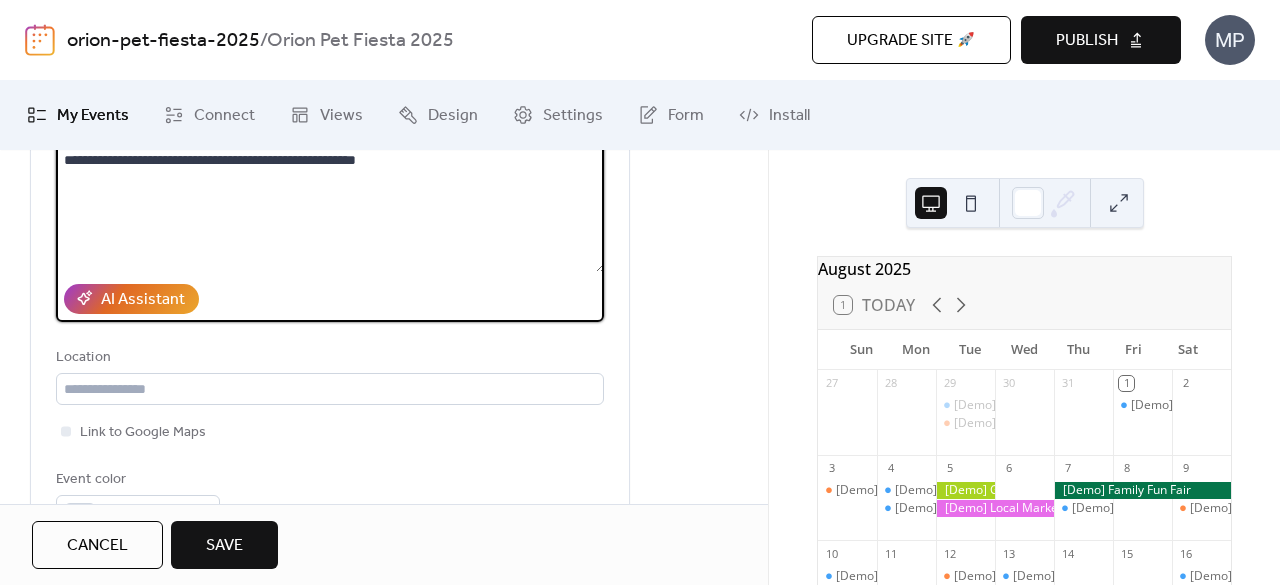 scroll, scrollTop: 400, scrollLeft: 0, axis: vertical 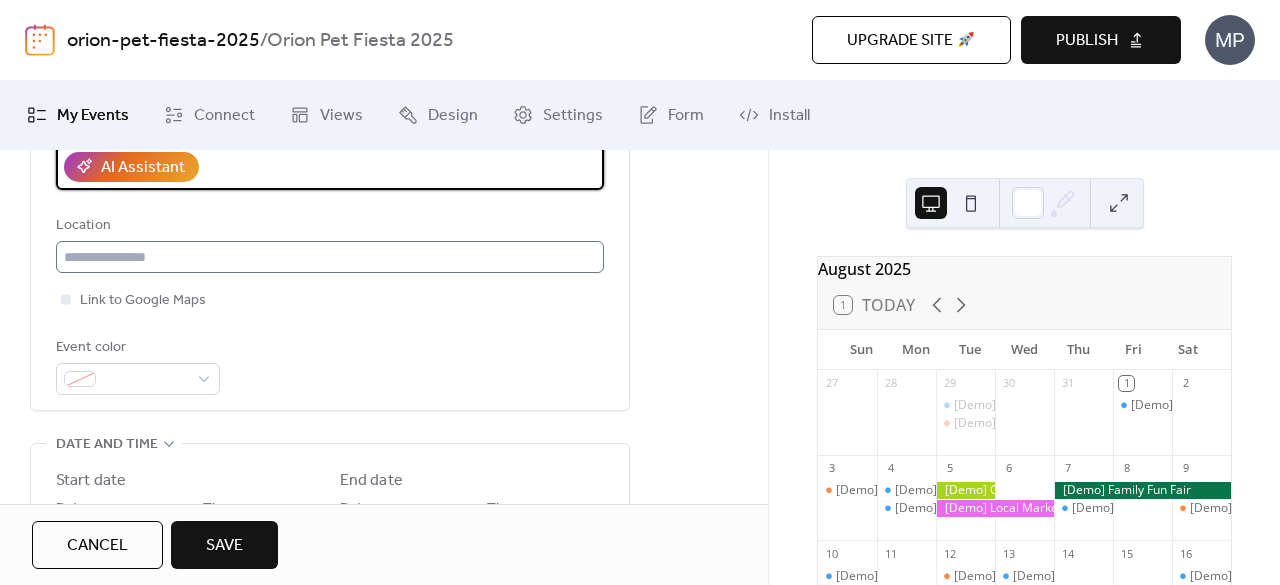 type on "**********" 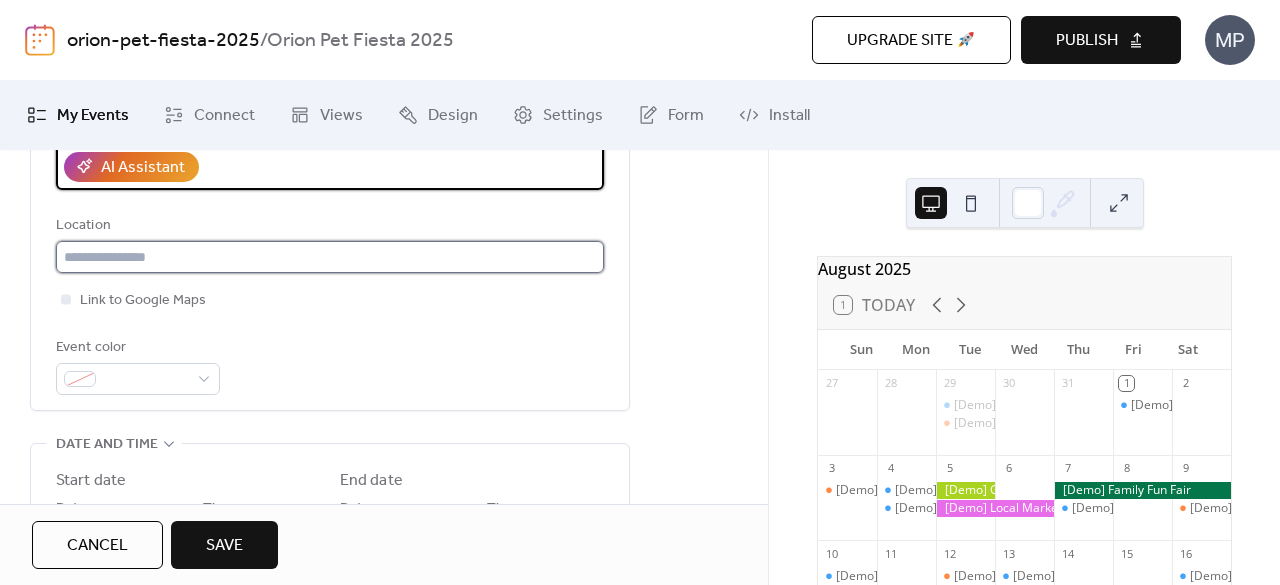 click at bounding box center [330, 257] 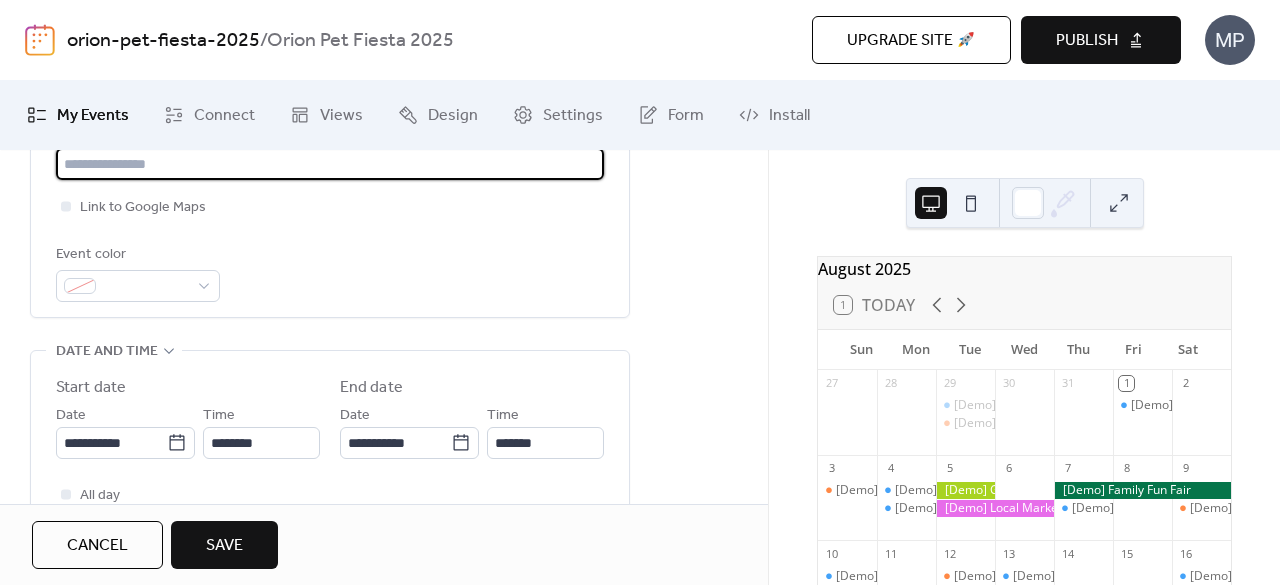 scroll, scrollTop: 400, scrollLeft: 0, axis: vertical 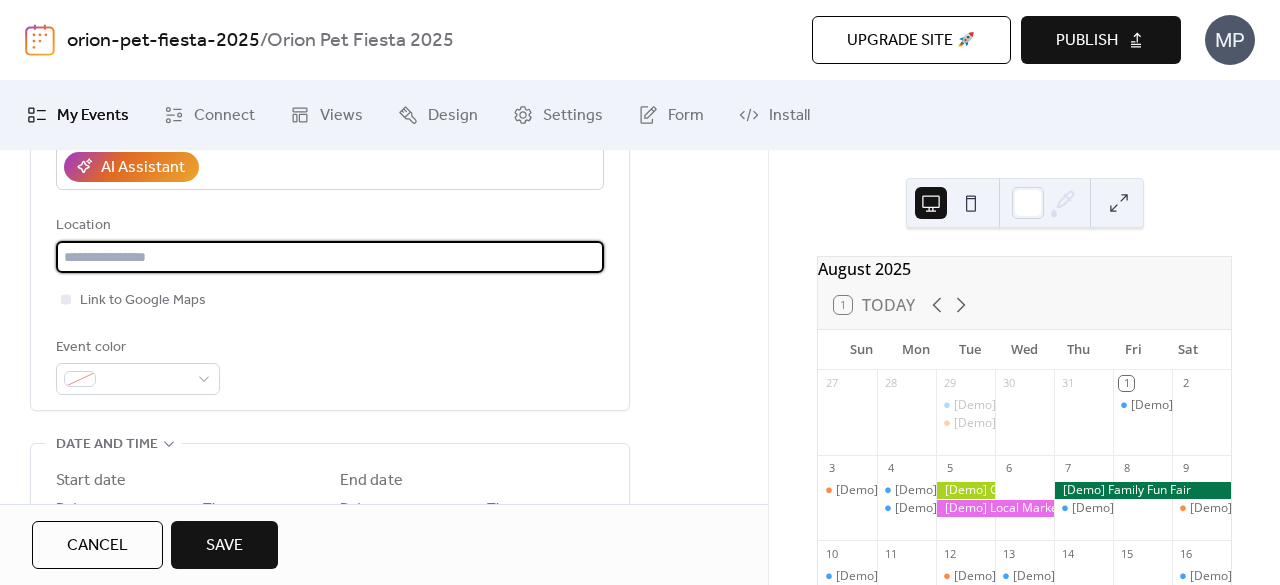 paste on "**********" 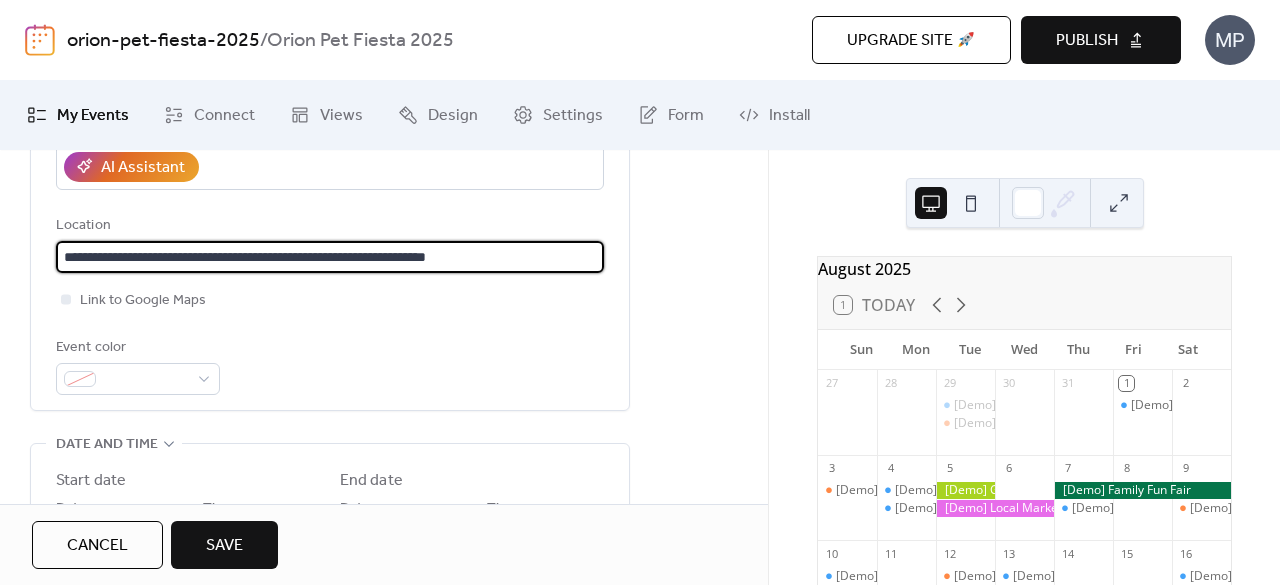 type on "**********" 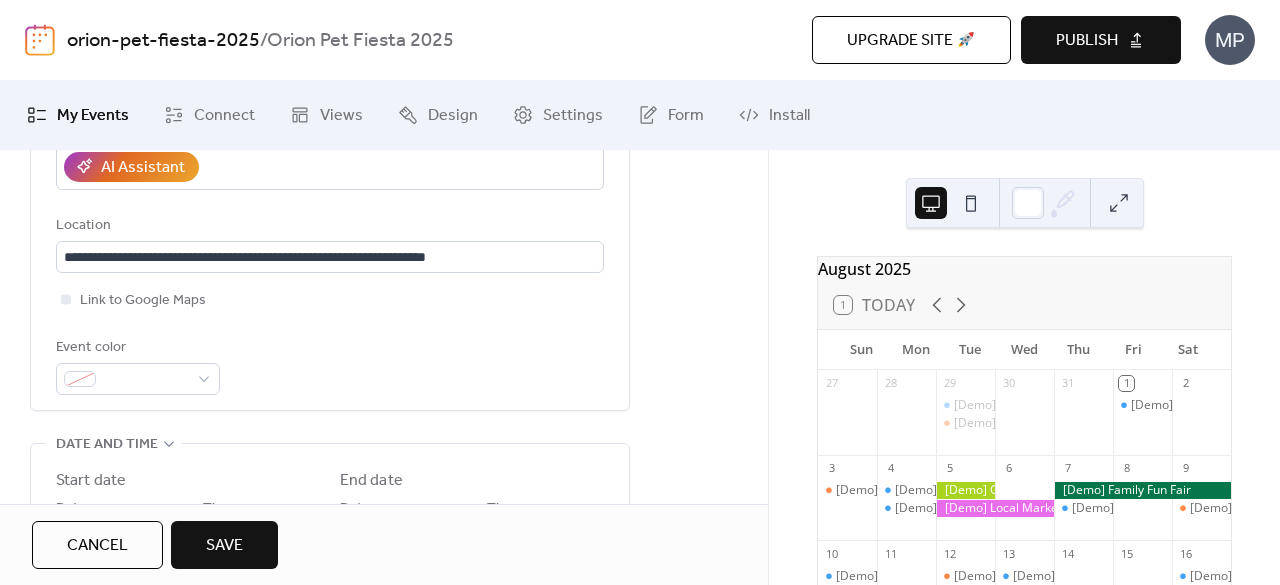 click on "**********" at bounding box center (330, 141) 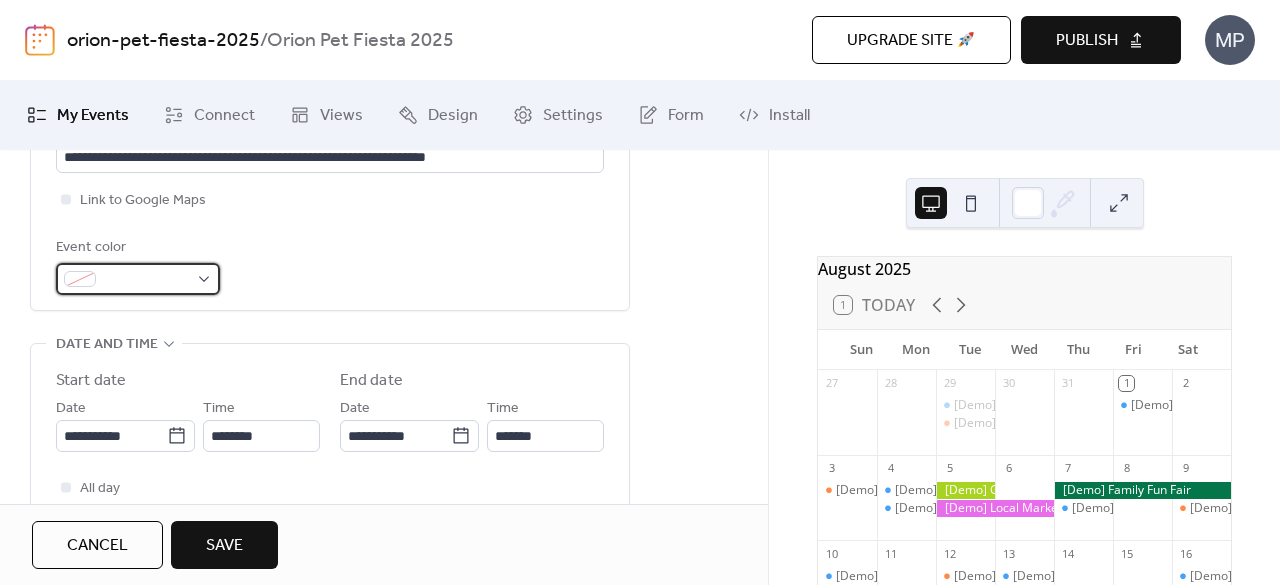click at bounding box center [146, 280] 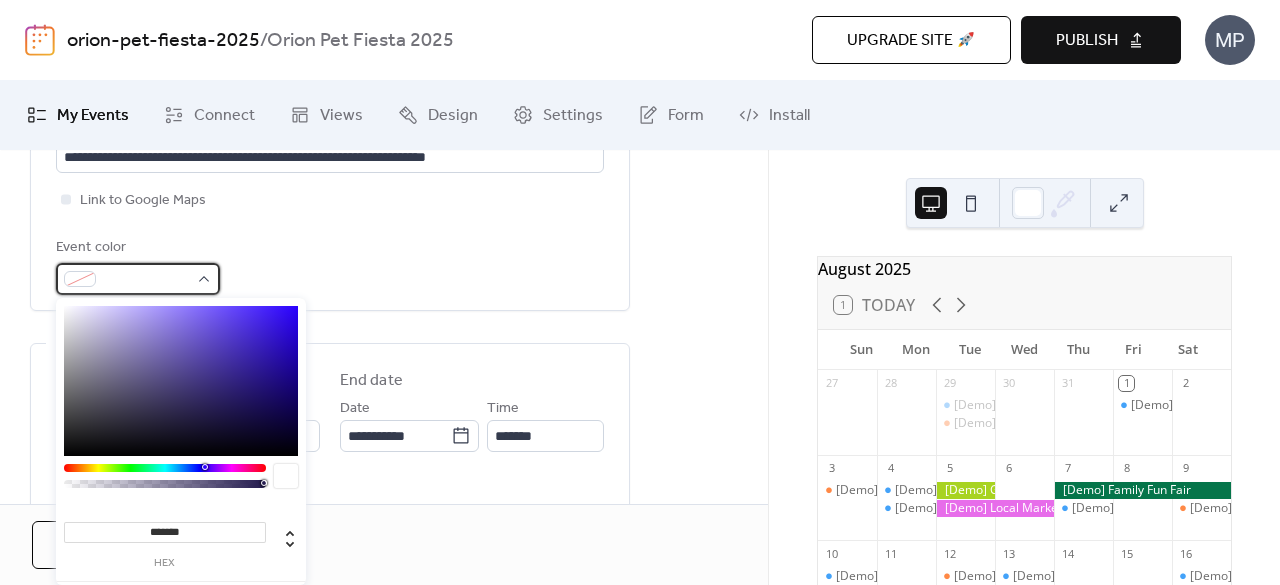 click at bounding box center [146, 280] 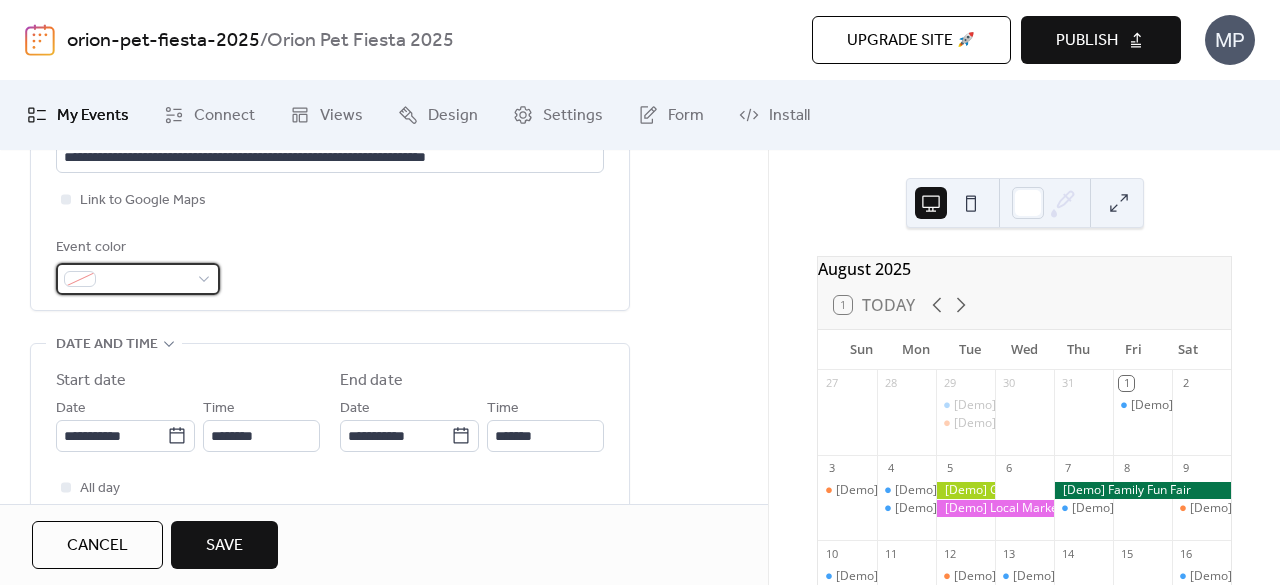 scroll, scrollTop: 600, scrollLeft: 0, axis: vertical 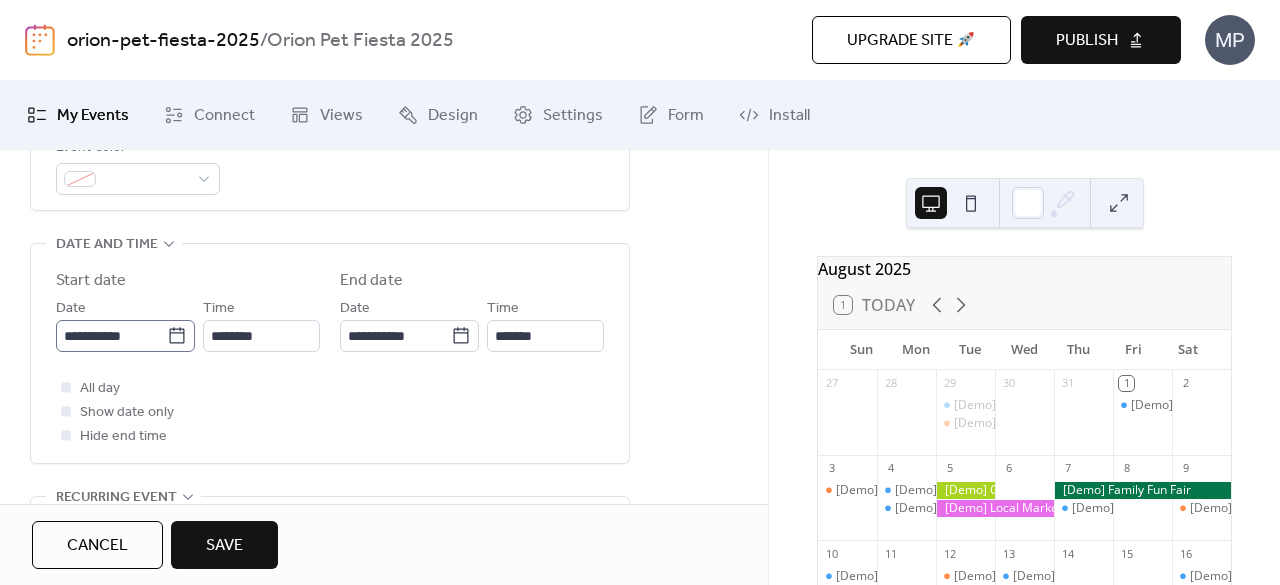 click 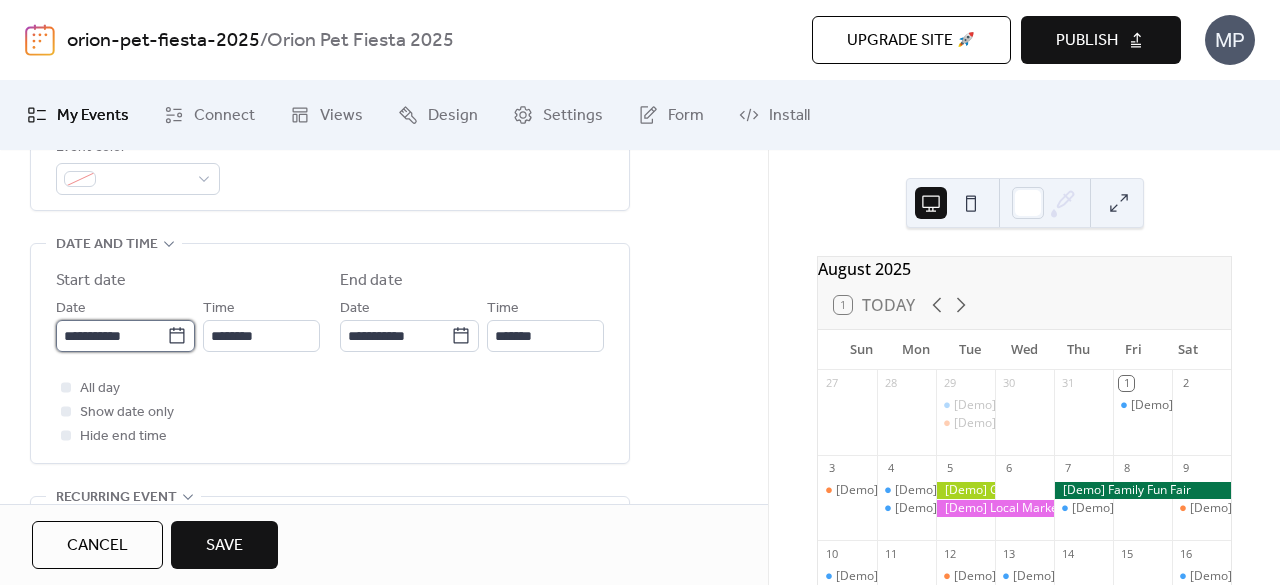 click on "**********" at bounding box center [111, 336] 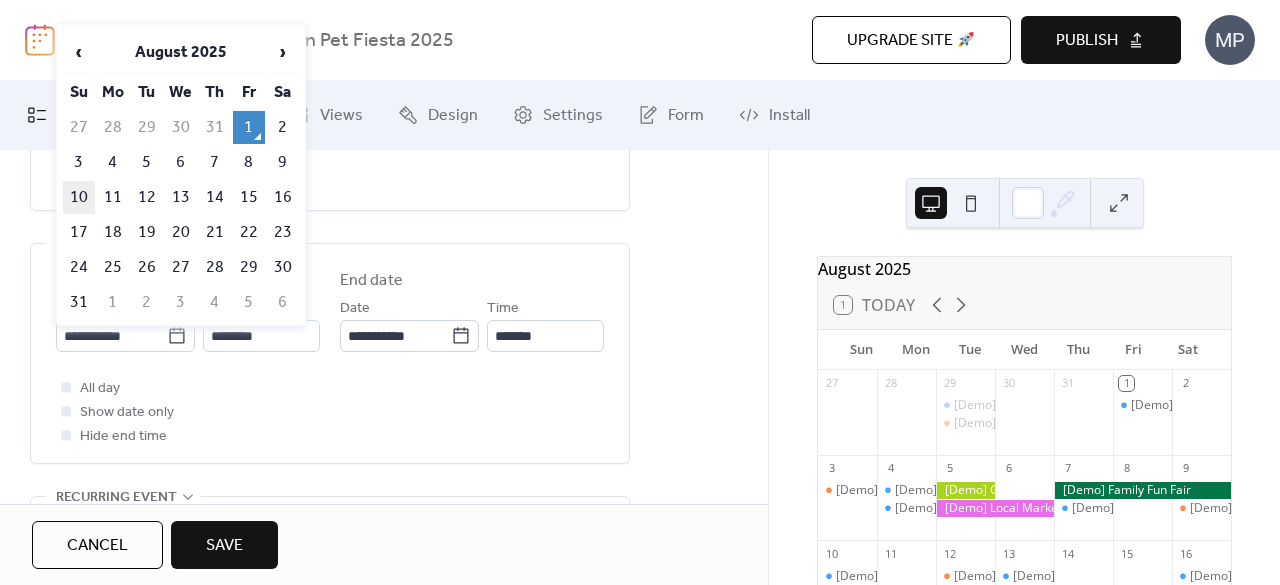 click on "10" at bounding box center [79, 197] 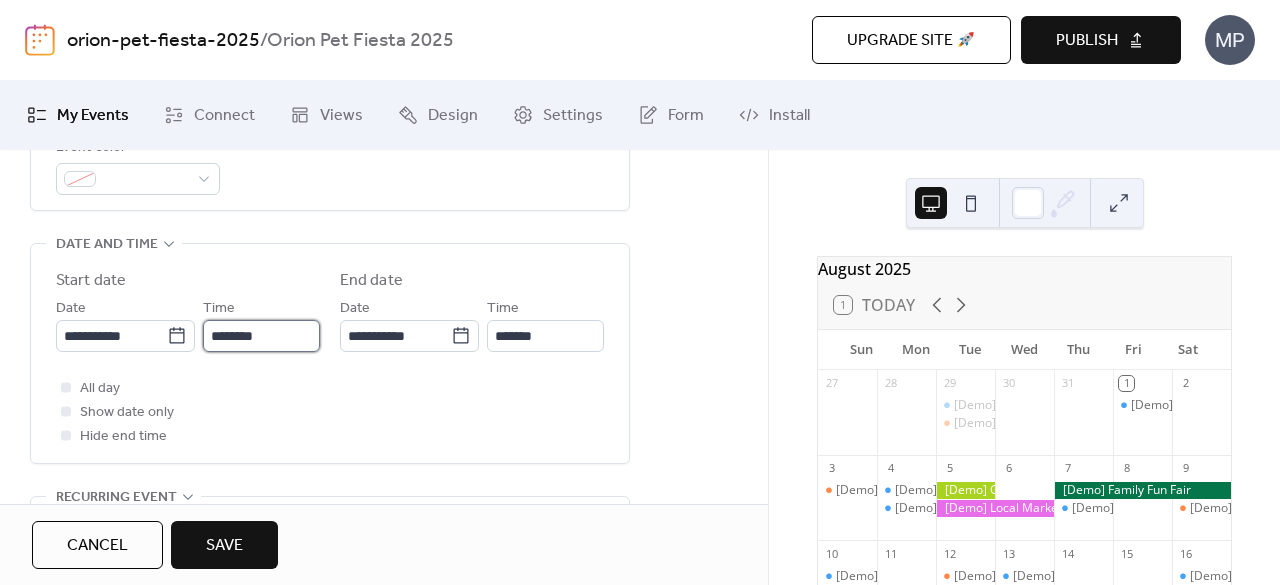 click on "********" at bounding box center [261, 336] 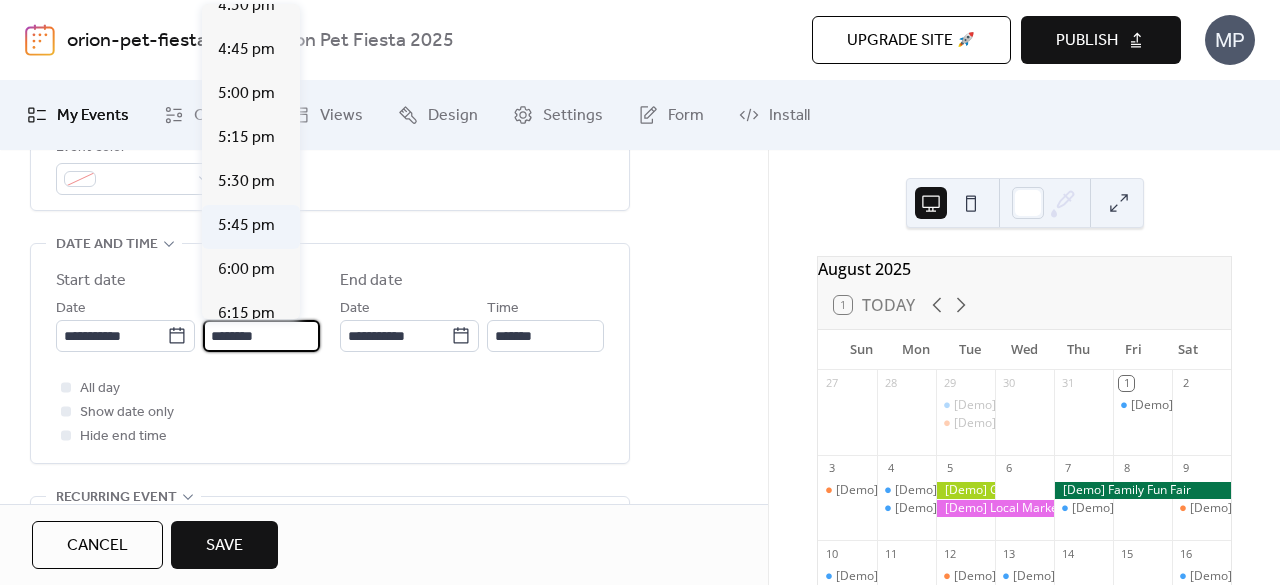 scroll, scrollTop: 2812, scrollLeft: 0, axis: vertical 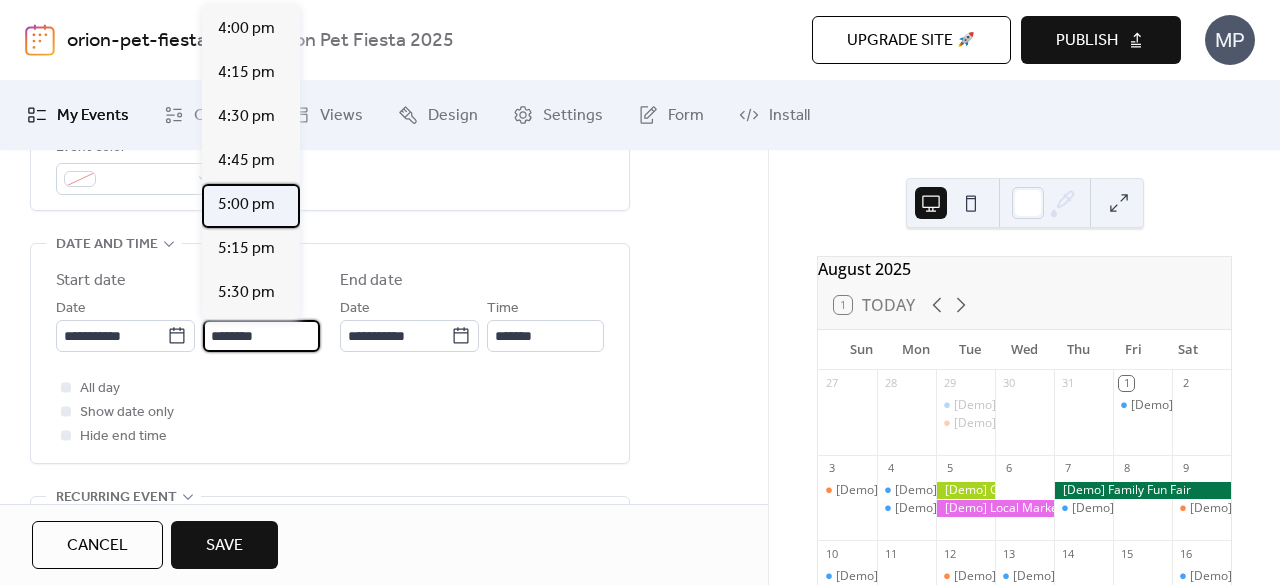 click on "5:00 pm" at bounding box center [246, 205] 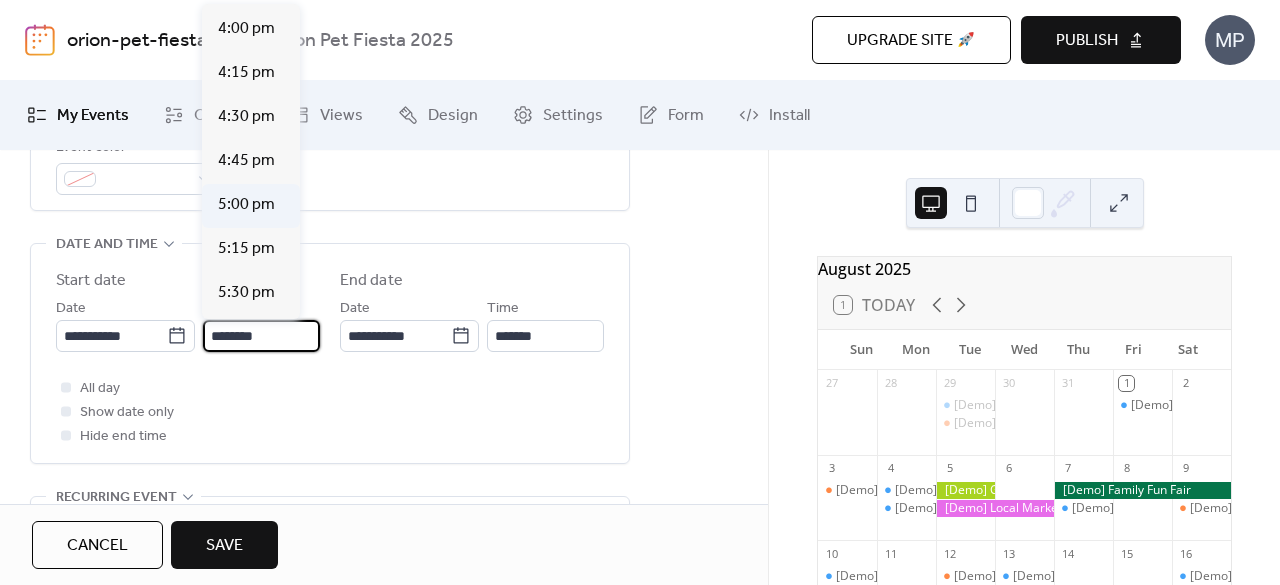 type on "*******" 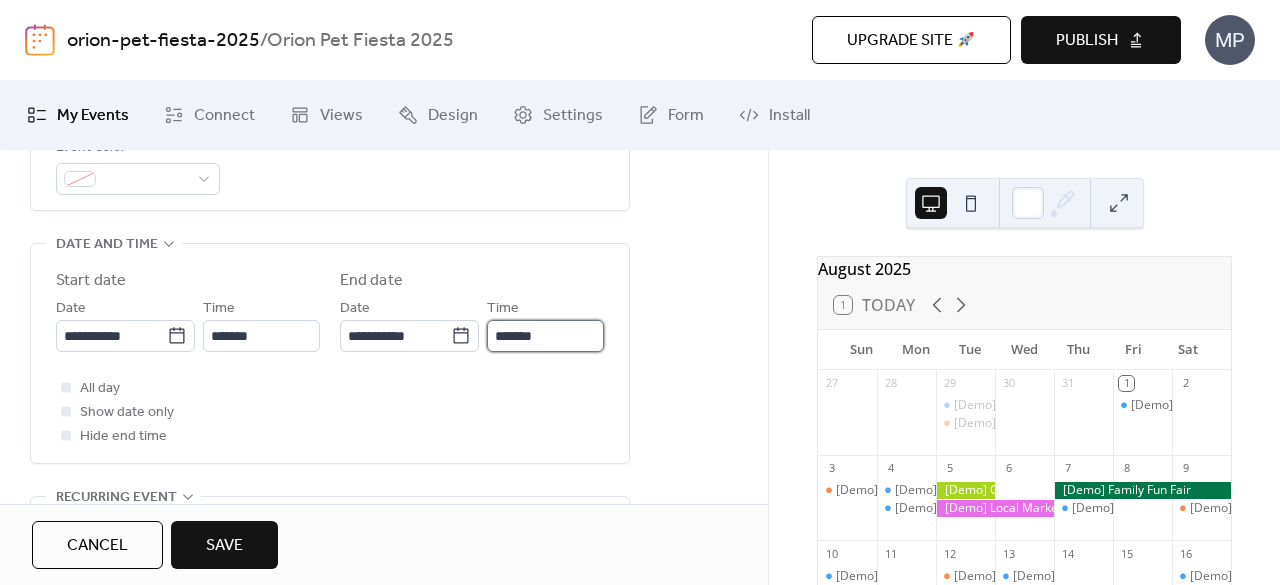 click on "*******" at bounding box center (545, 336) 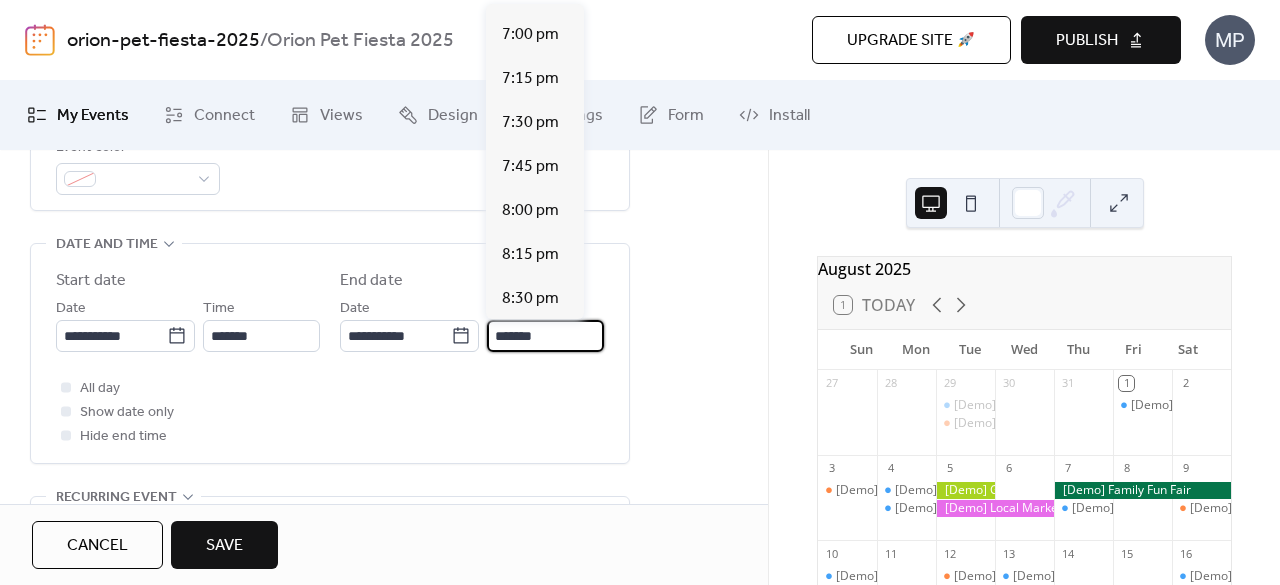 scroll, scrollTop: 300, scrollLeft: 0, axis: vertical 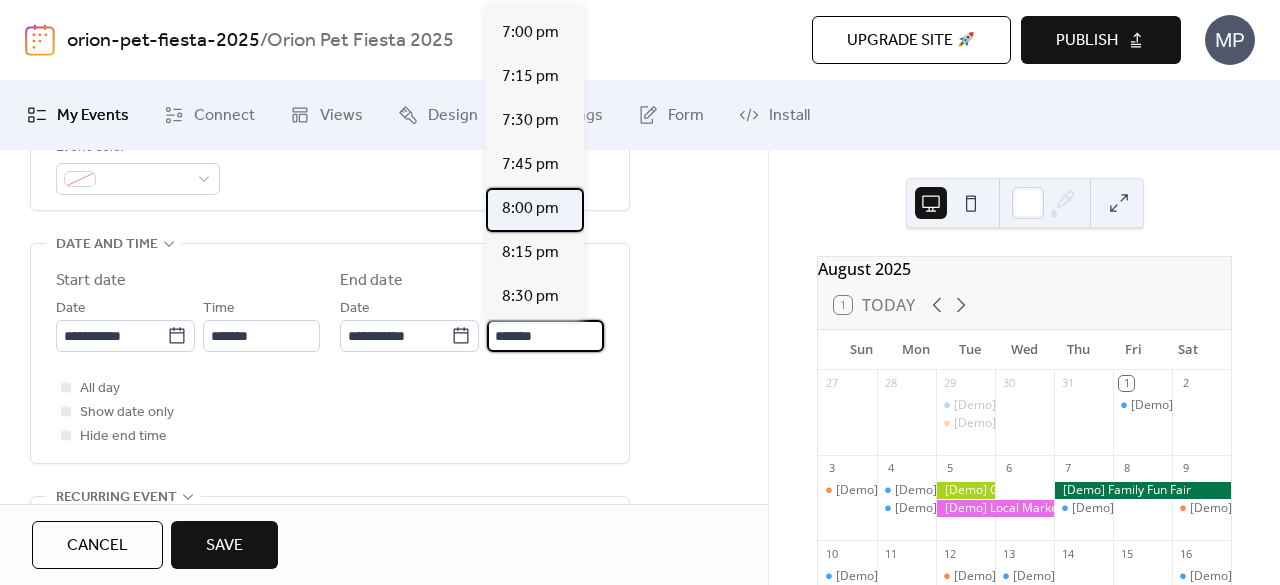 click on "8:00 pm" at bounding box center (530, 209) 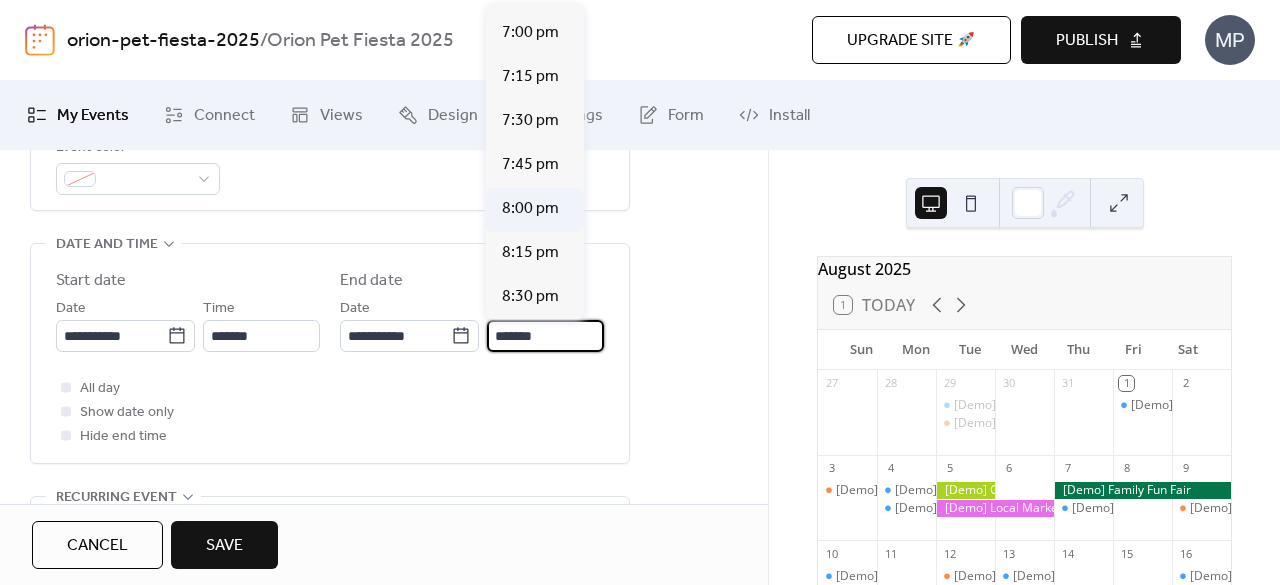 type on "*******" 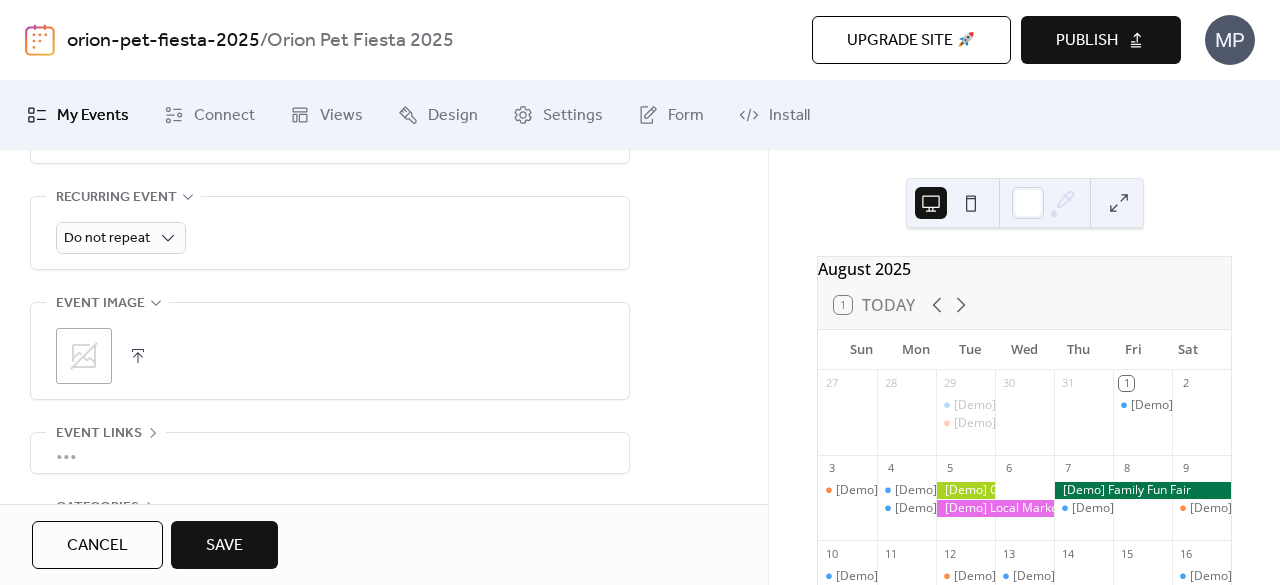 scroll, scrollTop: 1000, scrollLeft: 0, axis: vertical 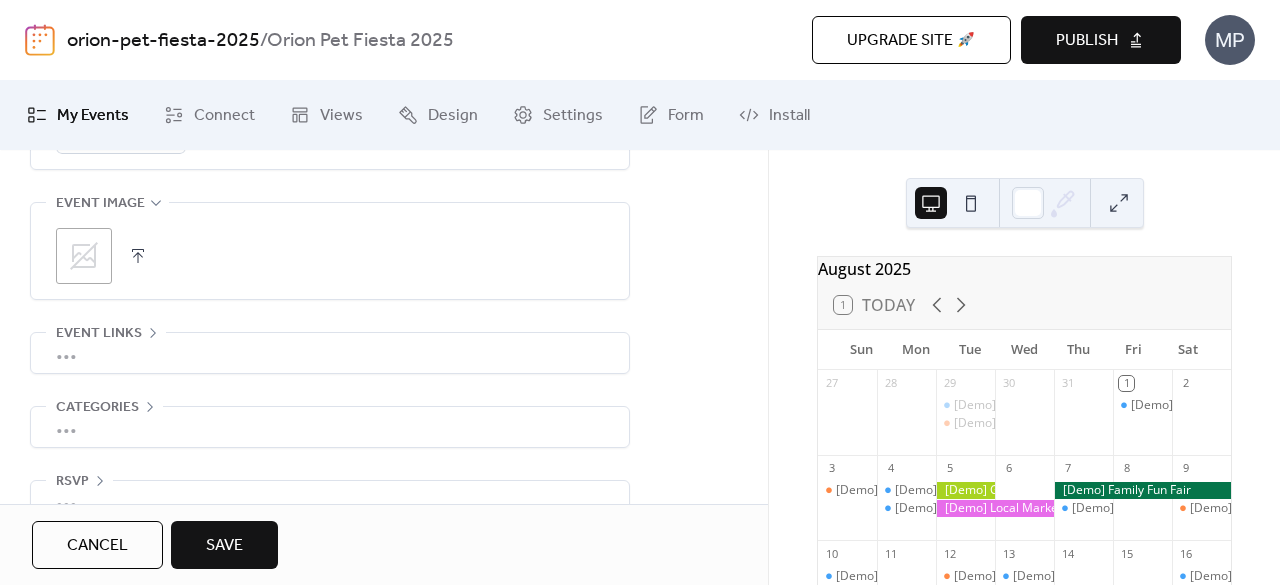 click on ";" at bounding box center [84, 256] 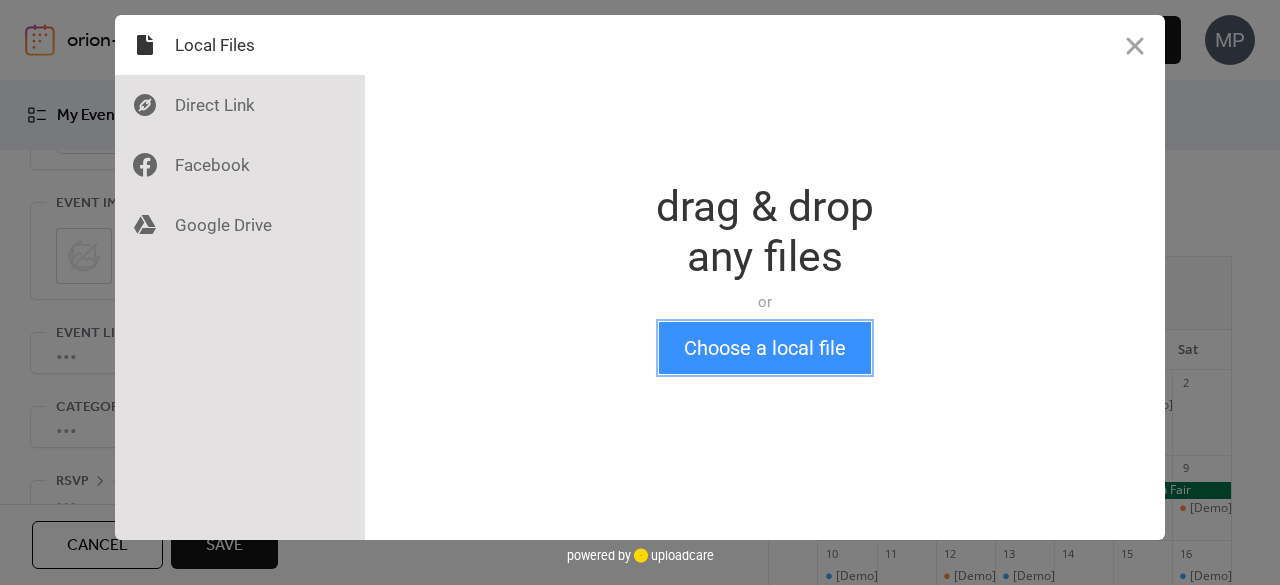 click on "Choose a local file" at bounding box center [765, 348] 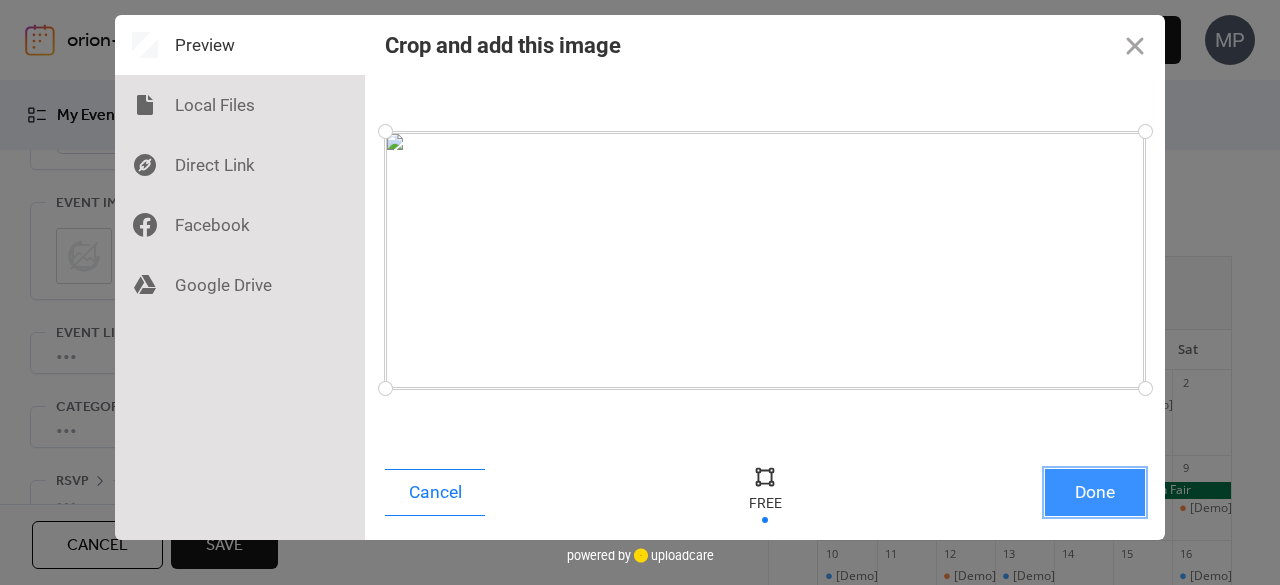 click on "Done" at bounding box center [1095, 492] 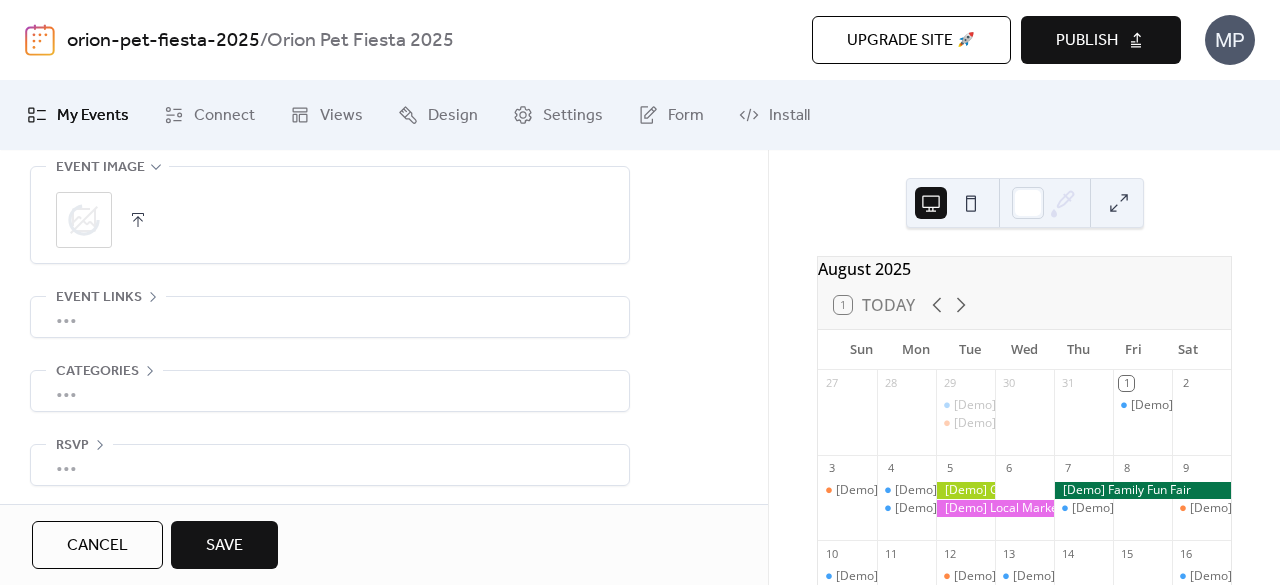 click on "•••" at bounding box center [330, 317] 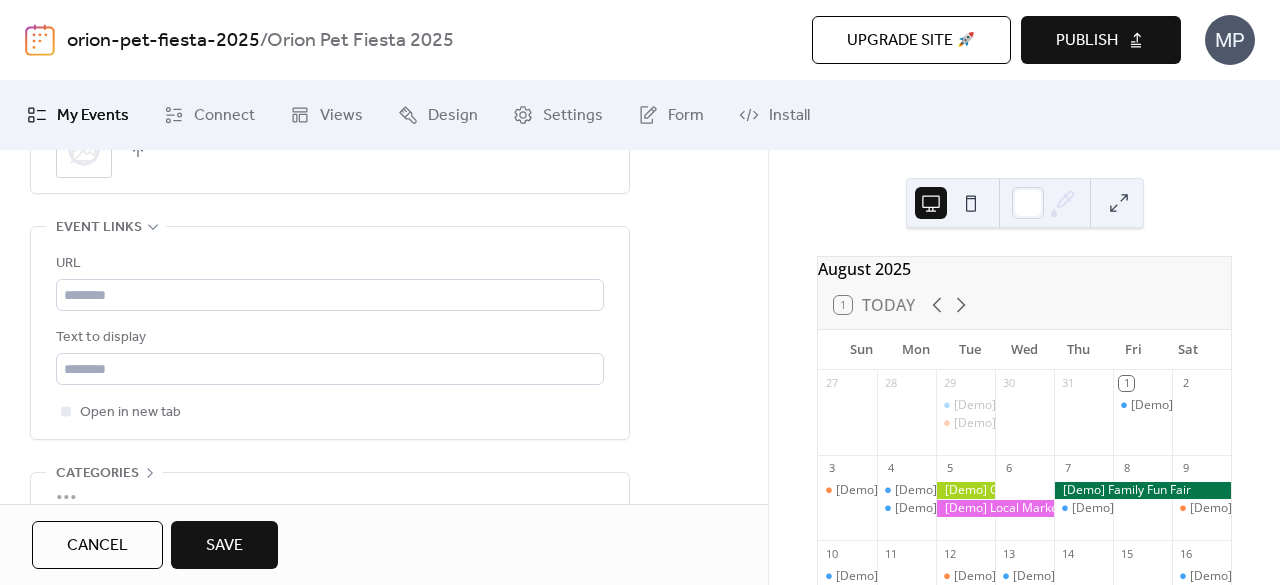 scroll, scrollTop: 1136, scrollLeft: 0, axis: vertical 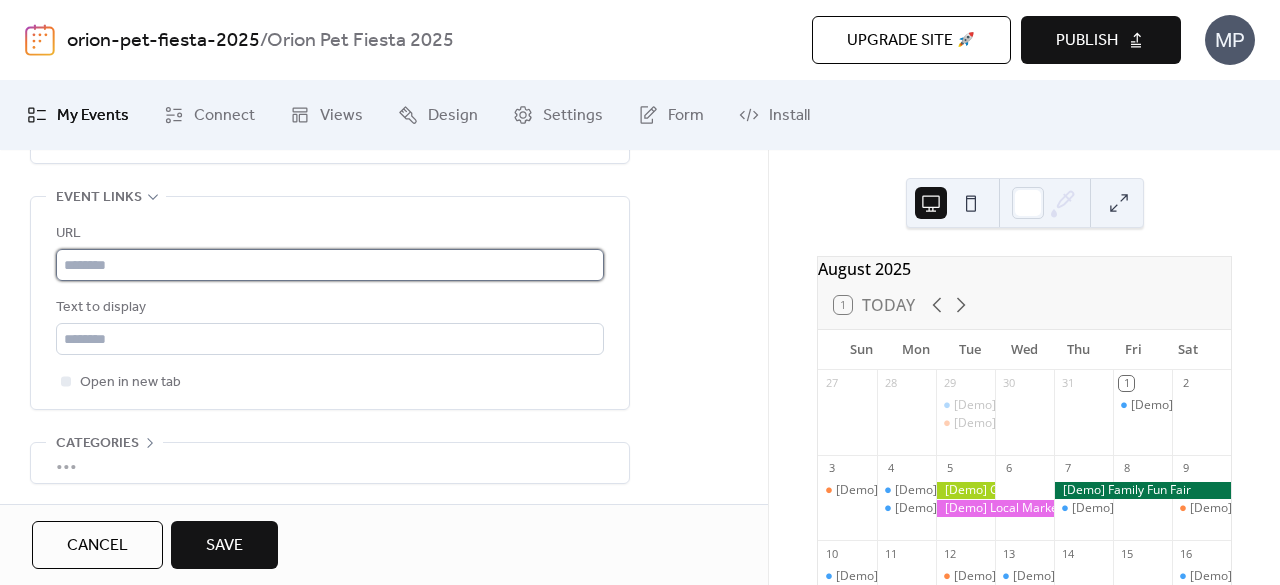 click at bounding box center [330, 265] 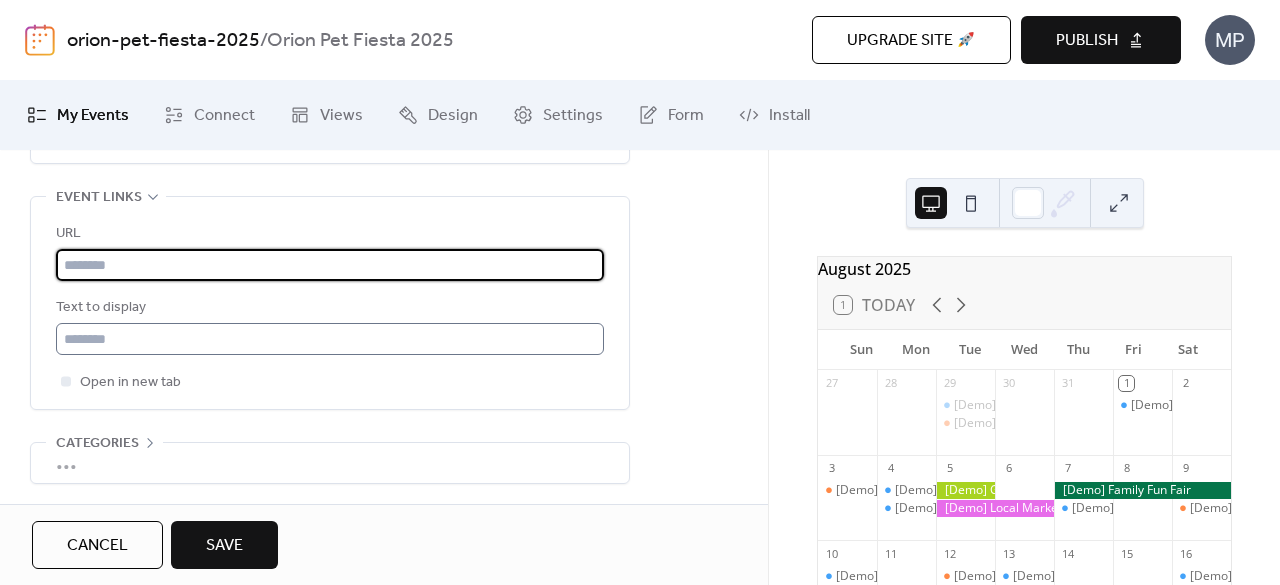 paste on "**********" 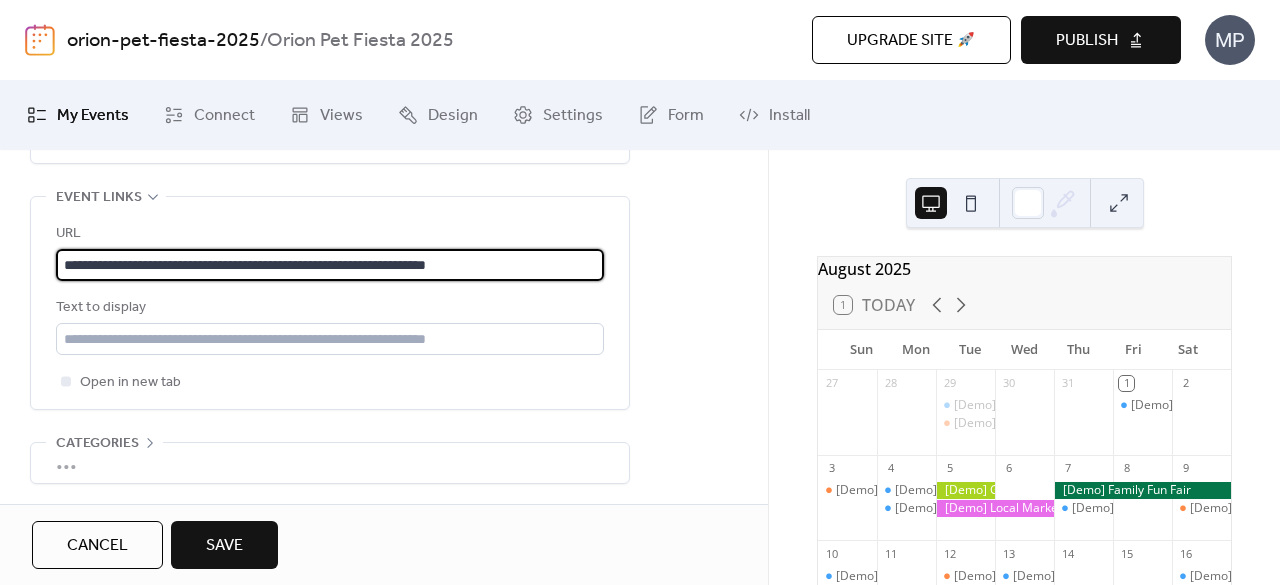 type on "**********" 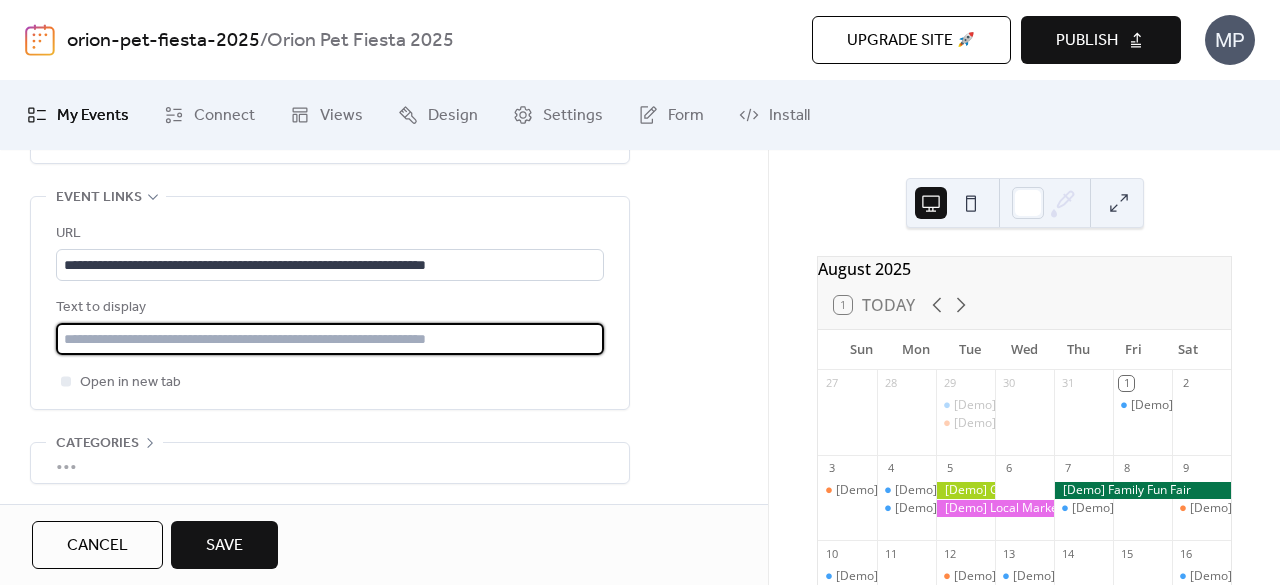click at bounding box center (330, 339) 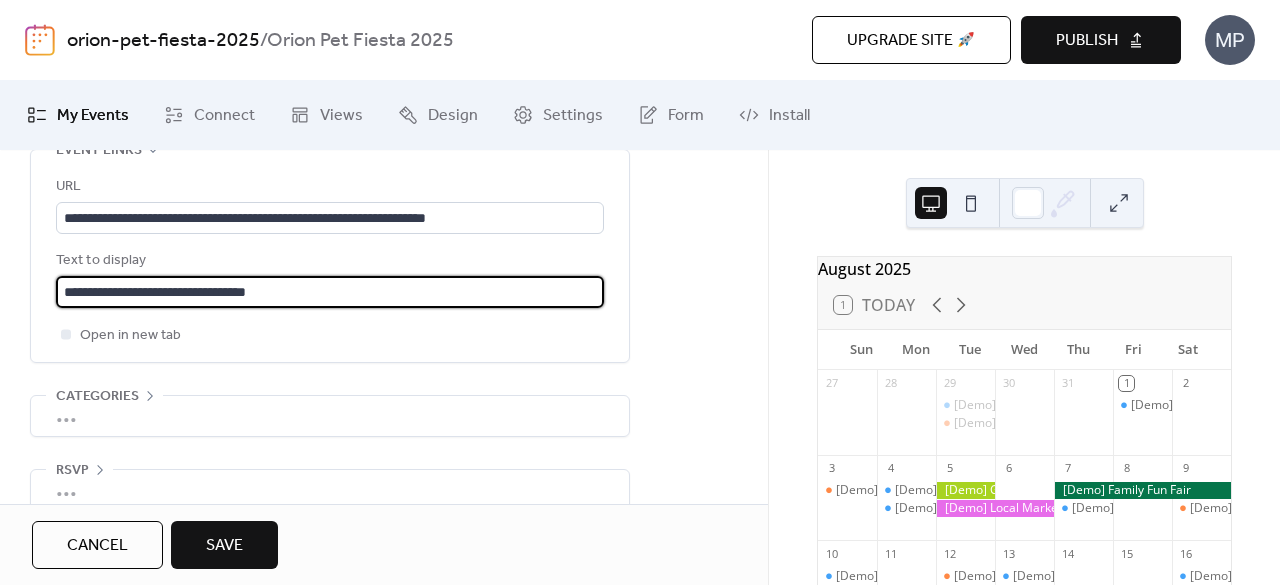 scroll, scrollTop: 1208, scrollLeft: 0, axis: vertical 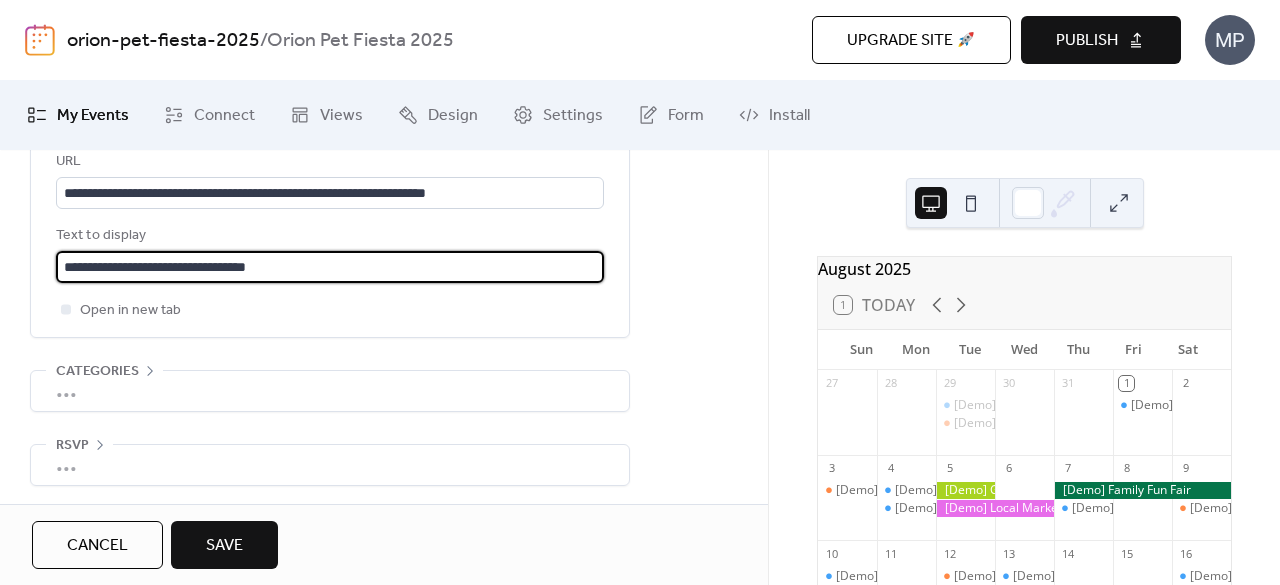 type on "**********" 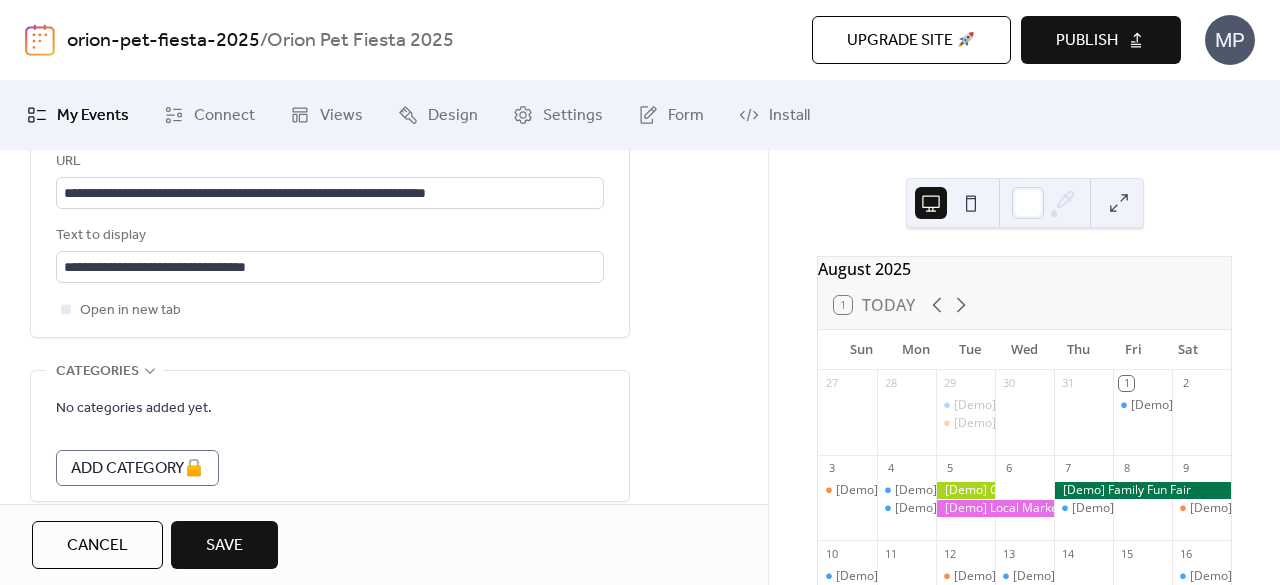 scroll, scrollTop: 1208, scrollLeft: 0, axis: vertical 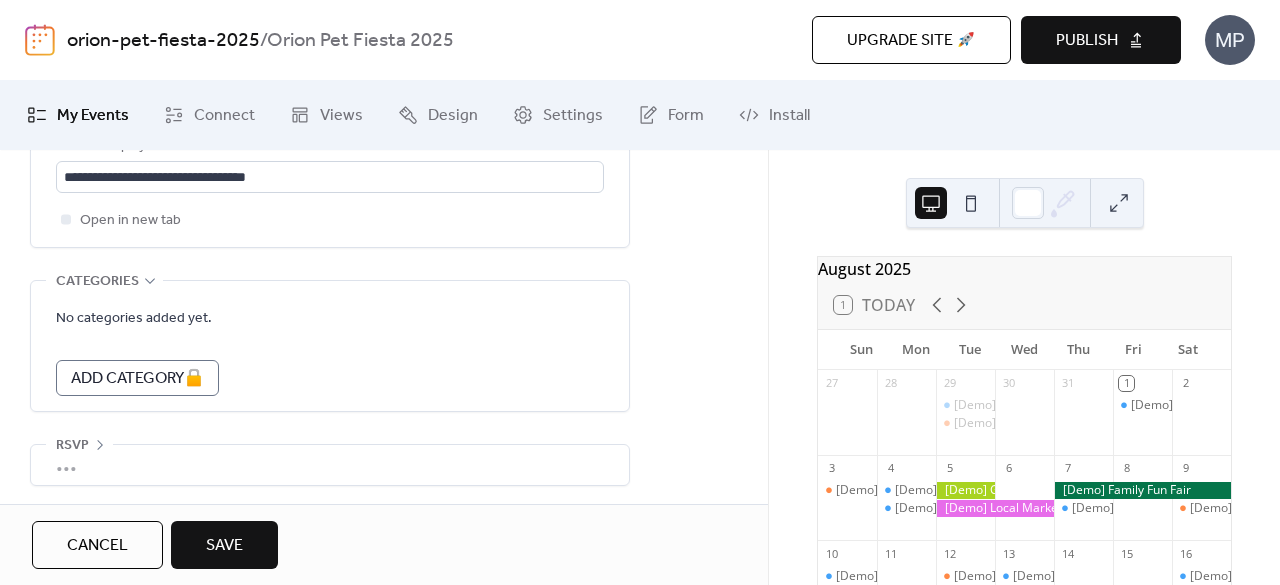 click on "Cancel Save" at bounding box center (384, 544) 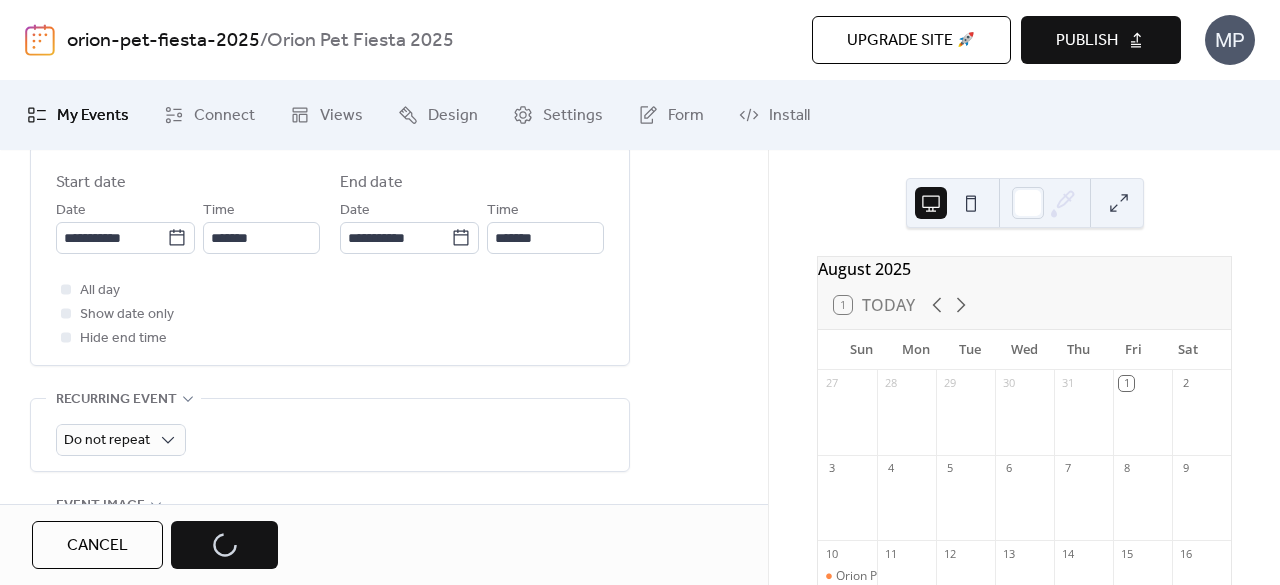 scroll, scrollTop: 630, scrollLeft: 0, axis: vertical 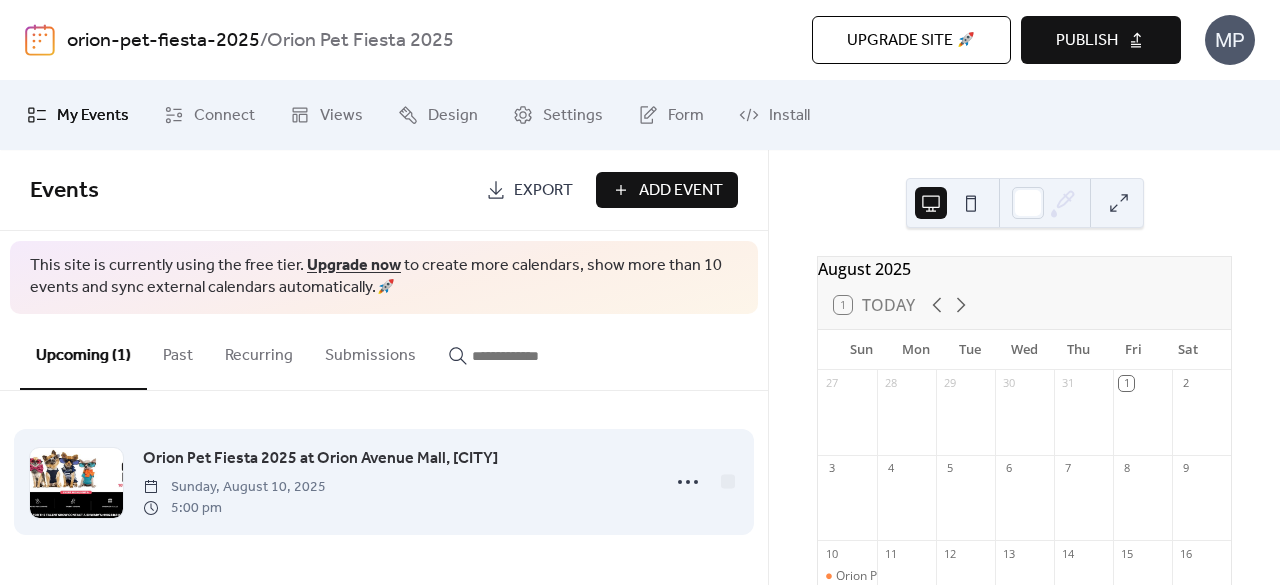 click on "Orion Pet Fiesta 2025 at Orion Avenue Mall, [CITY]" at bounding box center (320, 459) 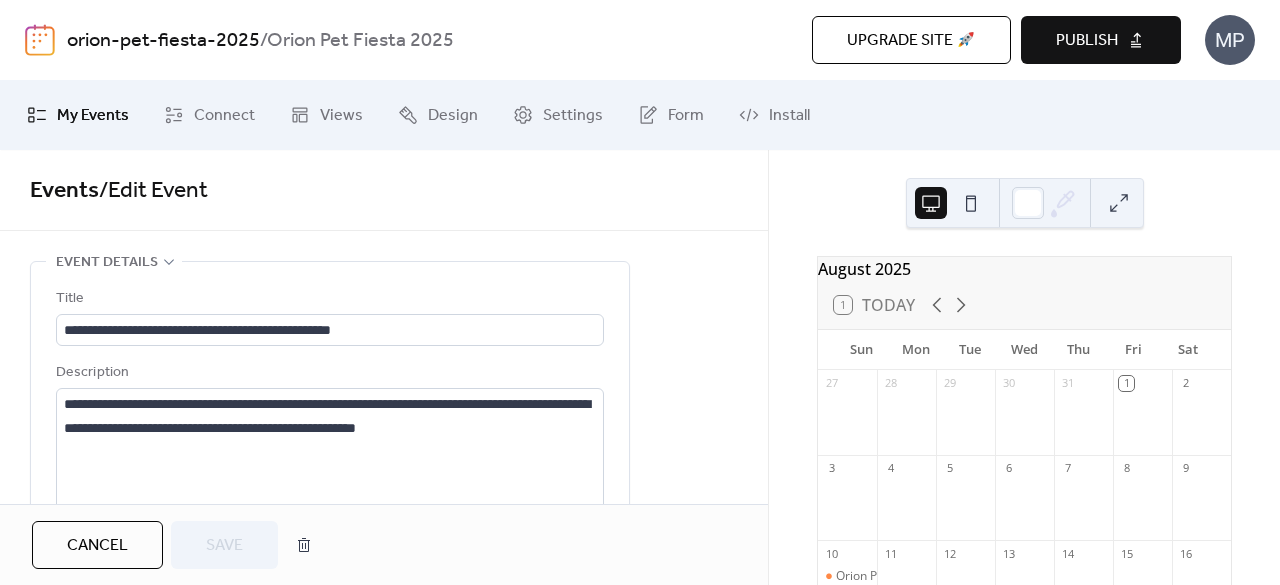 click on "Publish" at bounding box center [1087, 41] 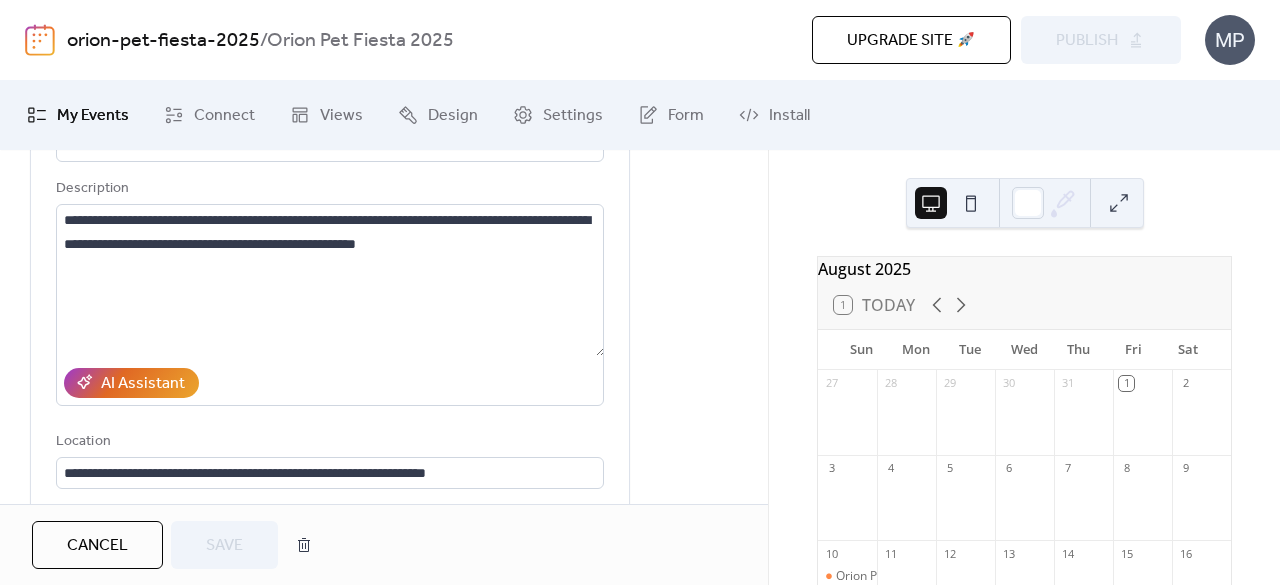 scroll, scrollTop: 0, scrollLeft: 0, axis: both 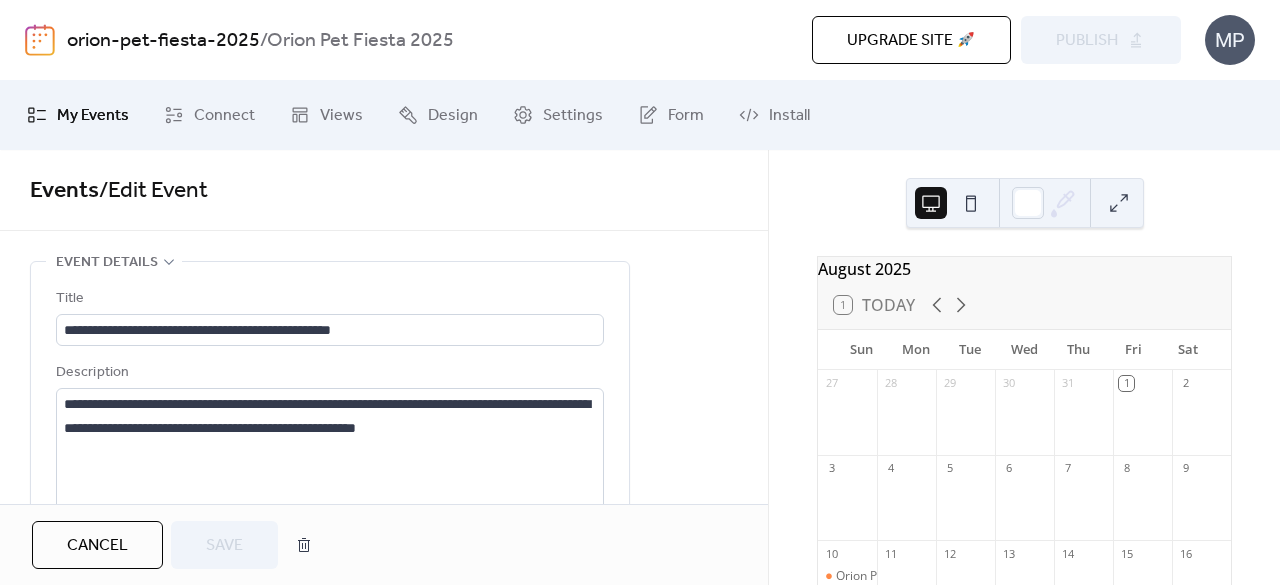 click on "MP" at bounding box center (1230, 40) 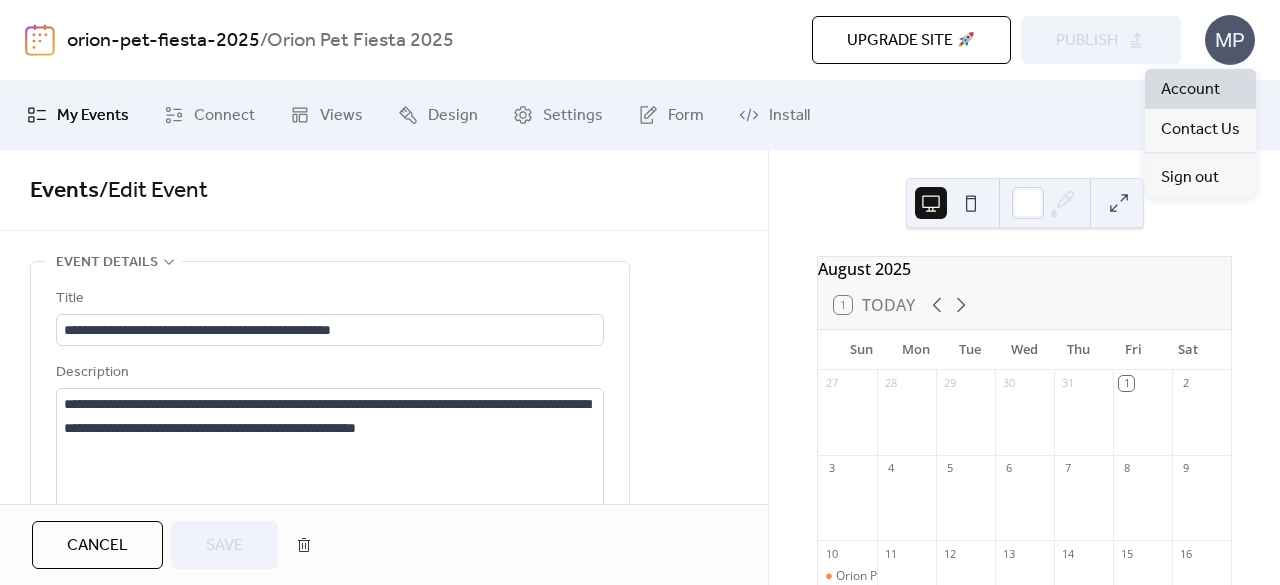 click on "Account" at bounding box center (1190, 90) 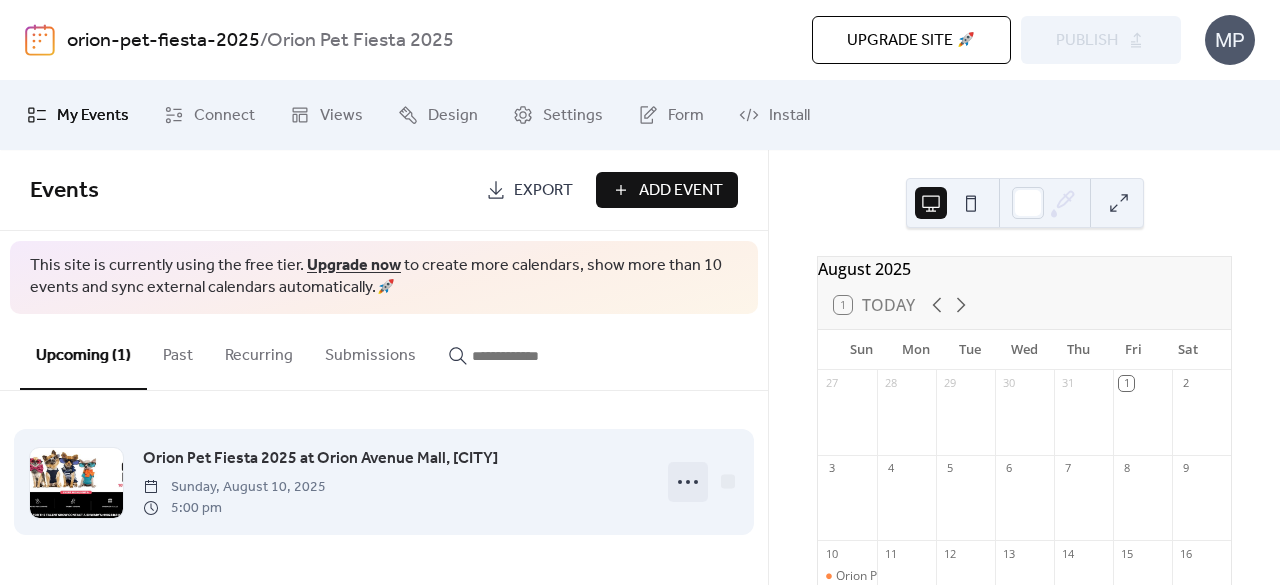 click 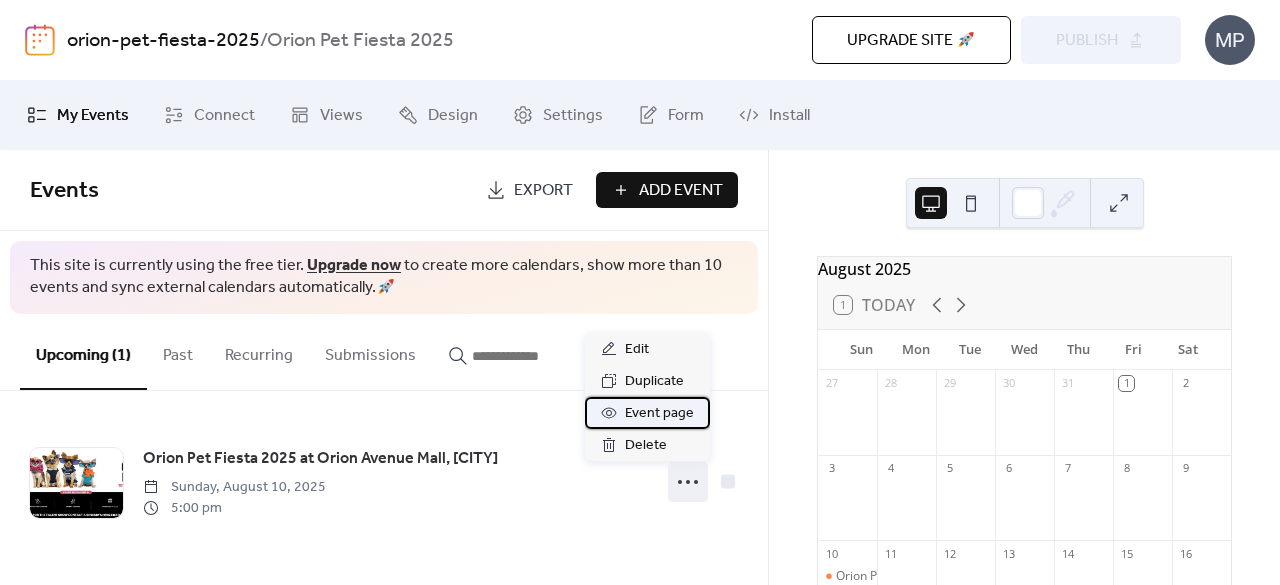click on "Event page" at bounding box center [659, 414] 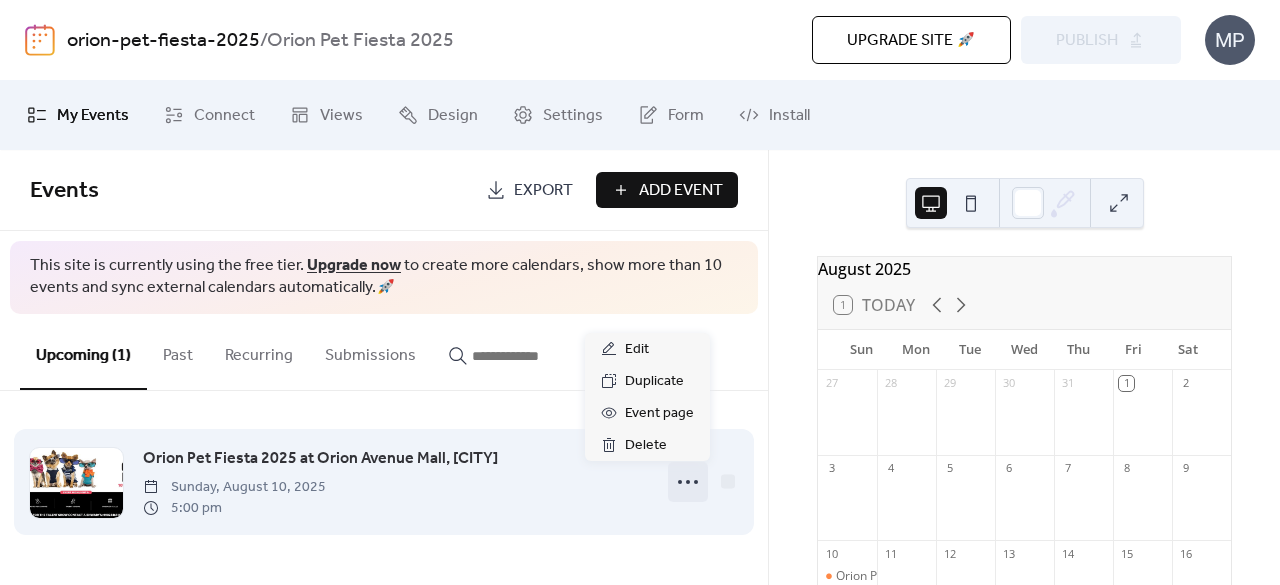 click 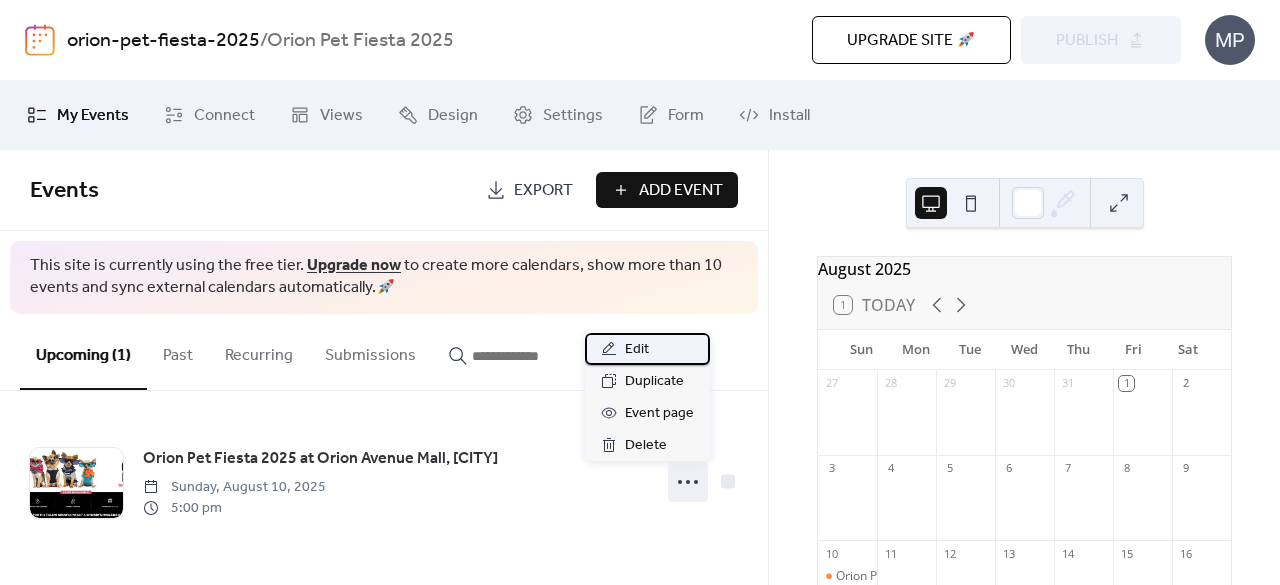 click on "Edit" at bounding box center (647, 349) 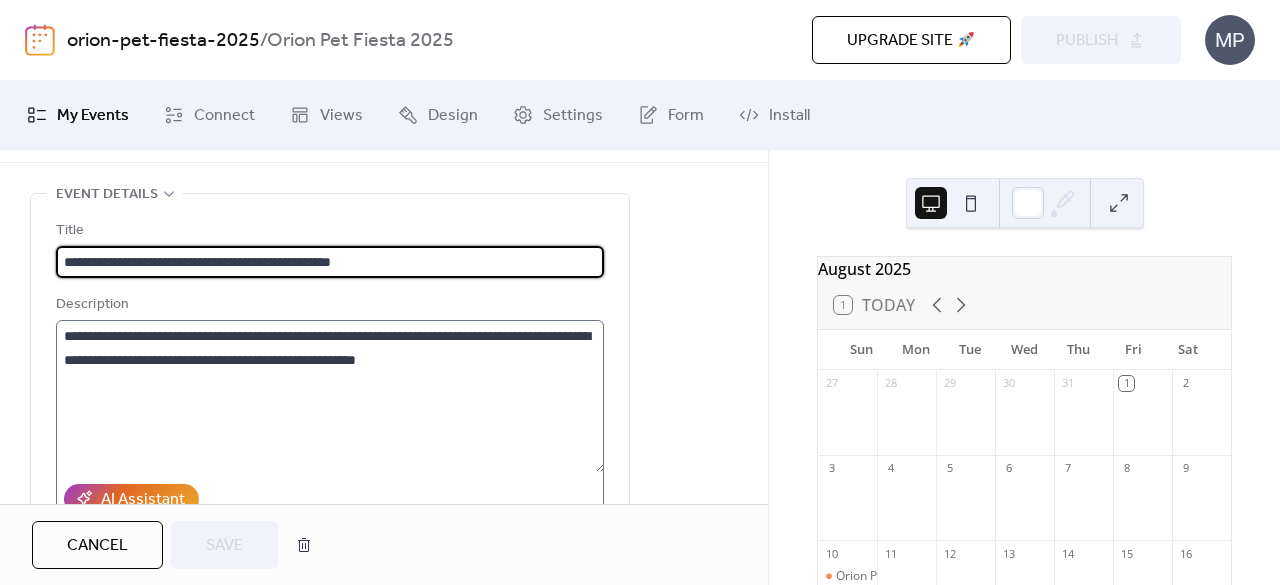 scroll, scrollTop: 100, scrollLeft: 0, axis: vertical 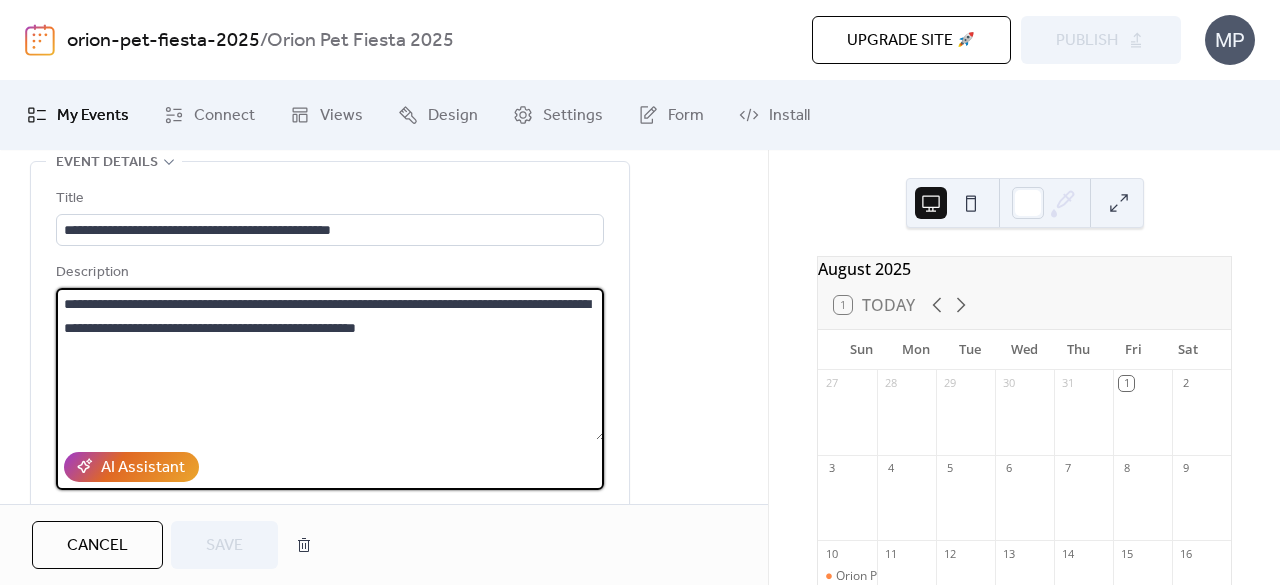click on "**********" at bounding box center (330, 364) 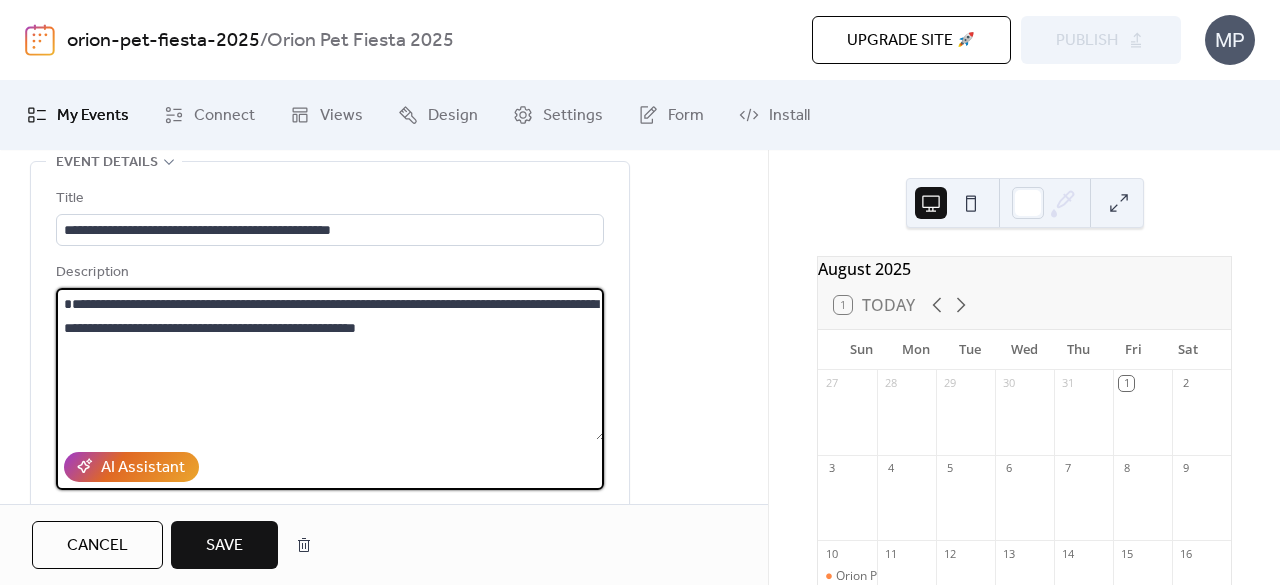 click on "**********" at bounding box center [330, 364] 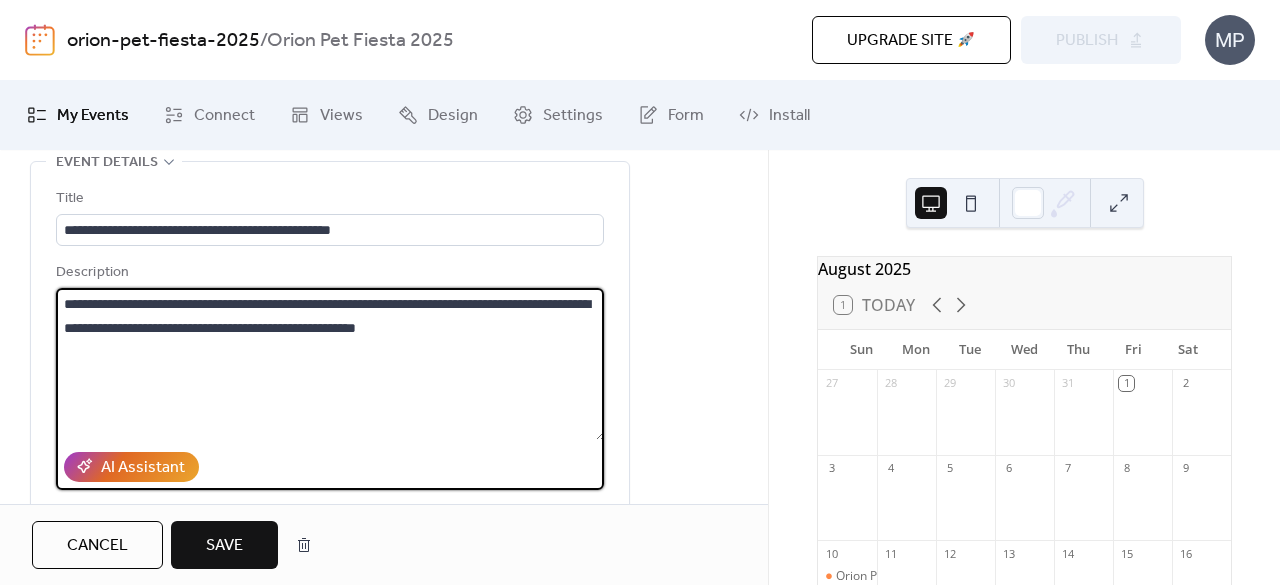 click on "**********" at bounding box center (330, 364) 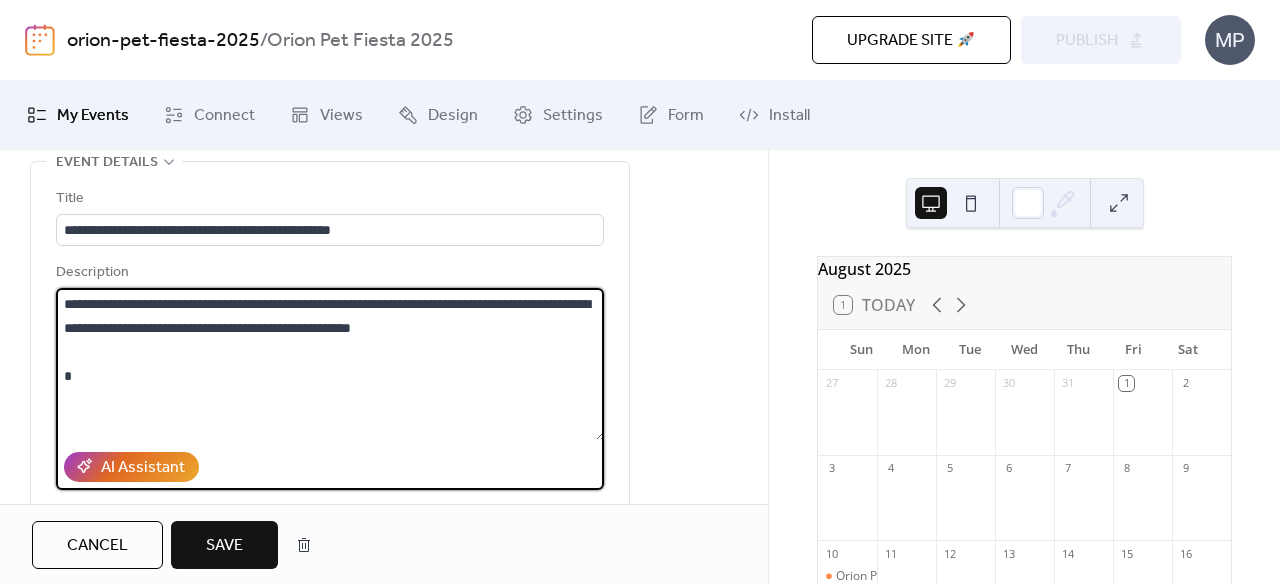 drag, startPoint x: 0, startPoint y: 333, endPoint x: 128, endPoint y: 139, distance: 232.42203 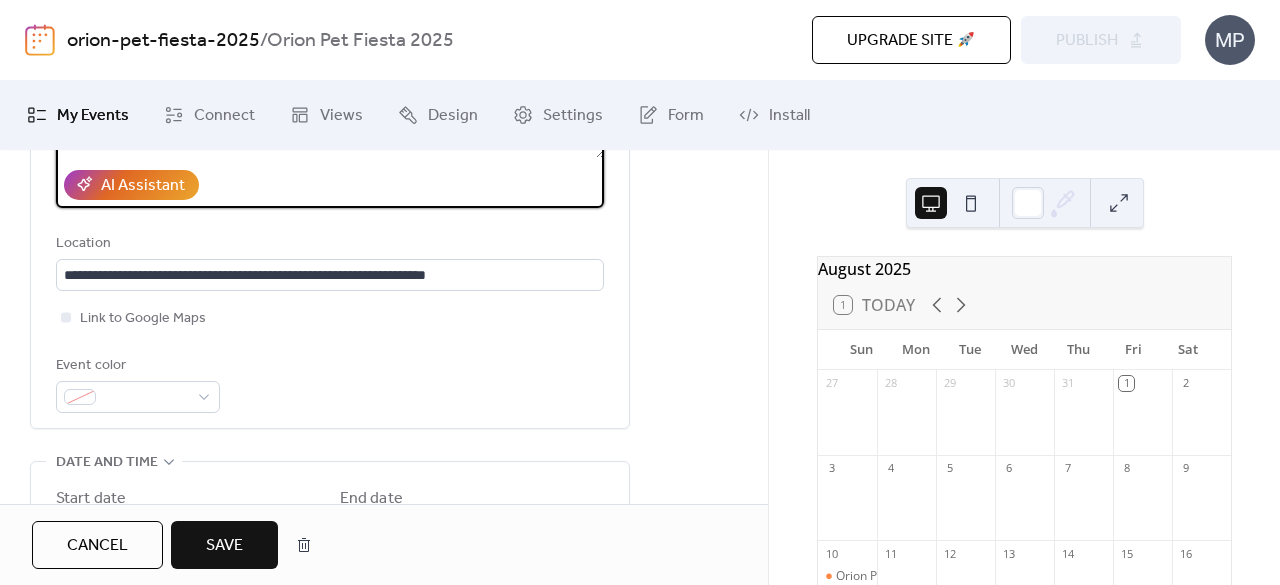 scroll, scrollTop: 500, scrollLeft: 0, axis: vertical 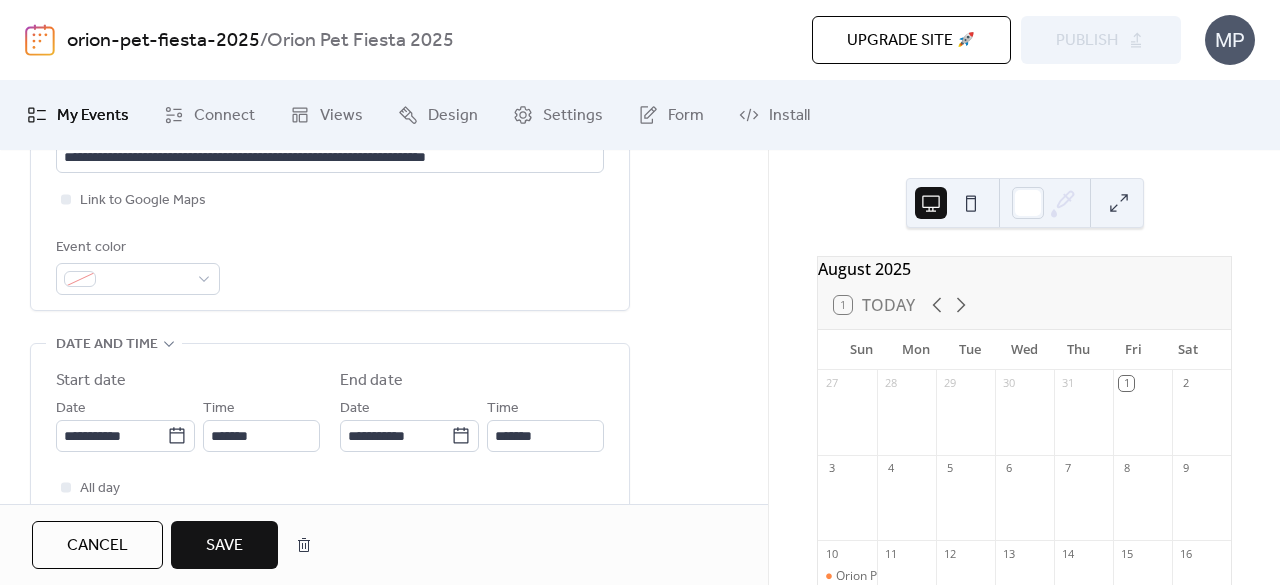 type on "**********" 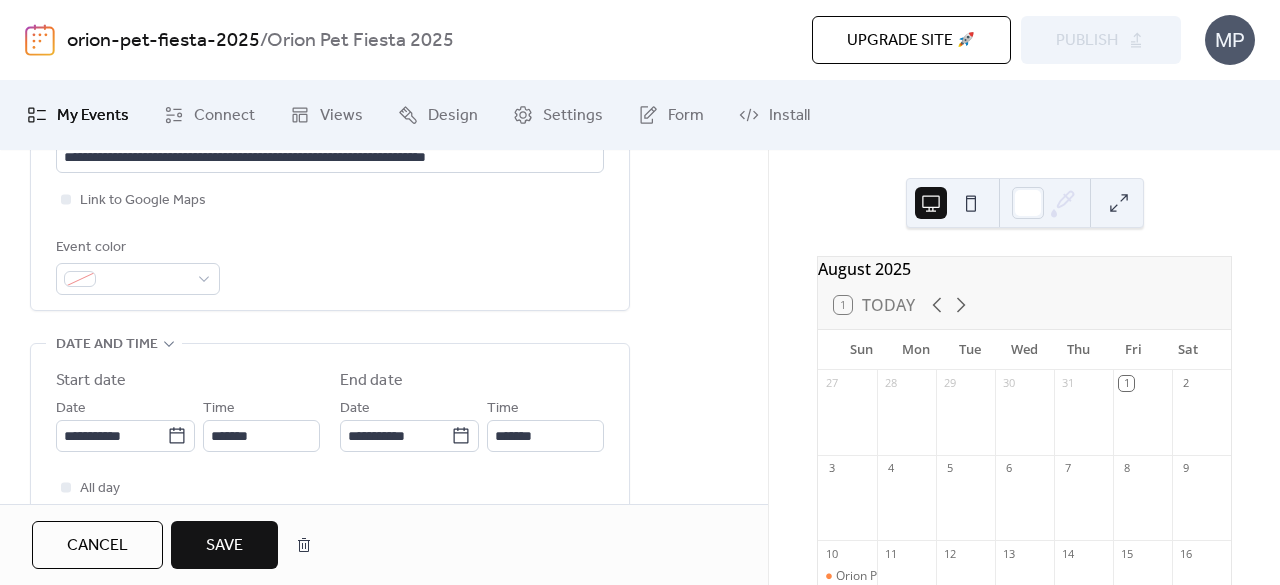 click on "Save" at bounding box center (224, 545) 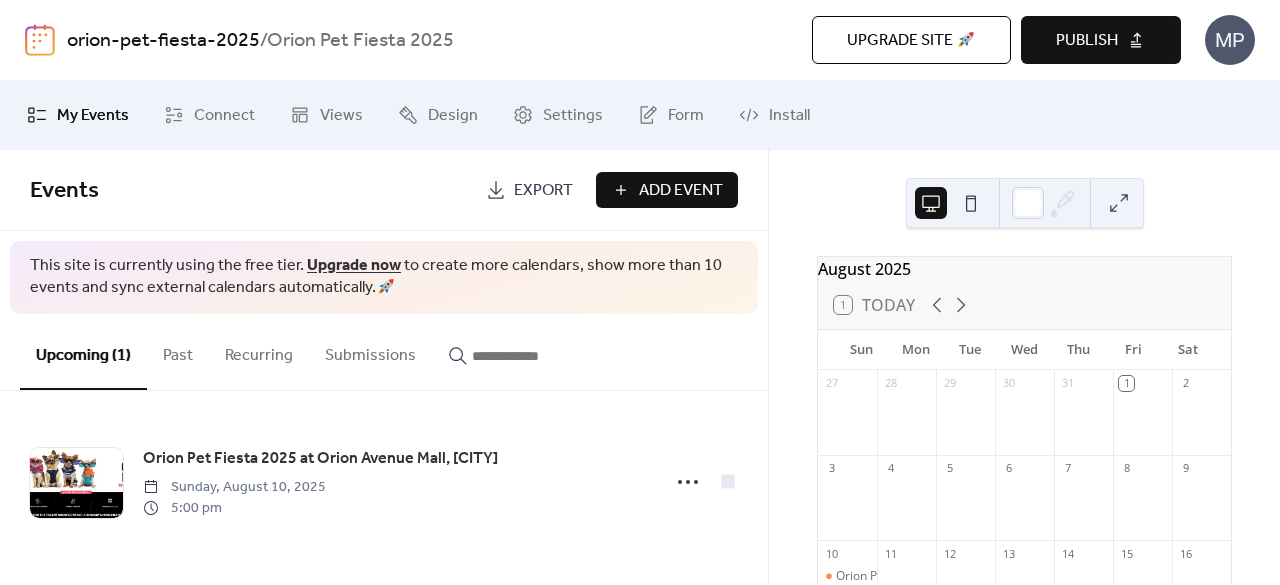 click on "Publish" at bounding box center [1087, 41] 